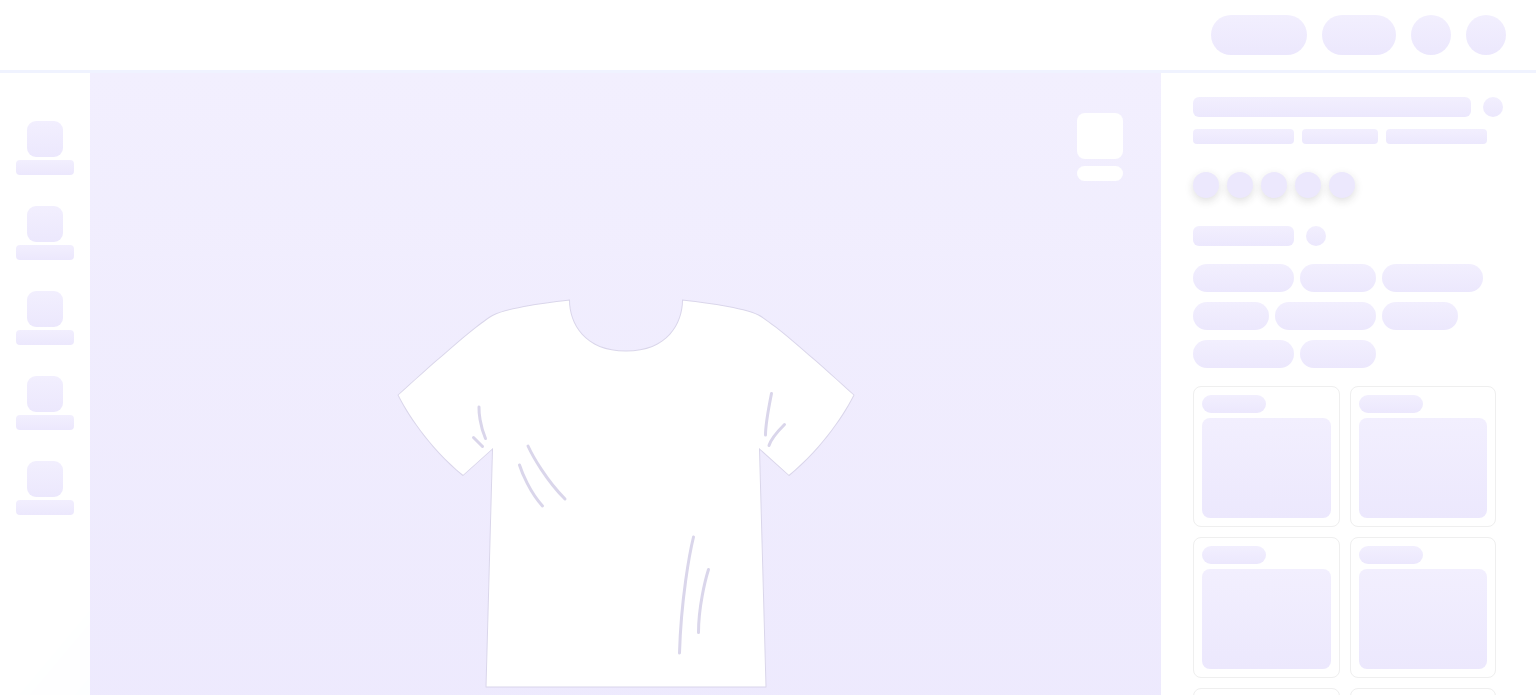 scroll, scrollTop: 0, scrollLeft: 0, axis: both 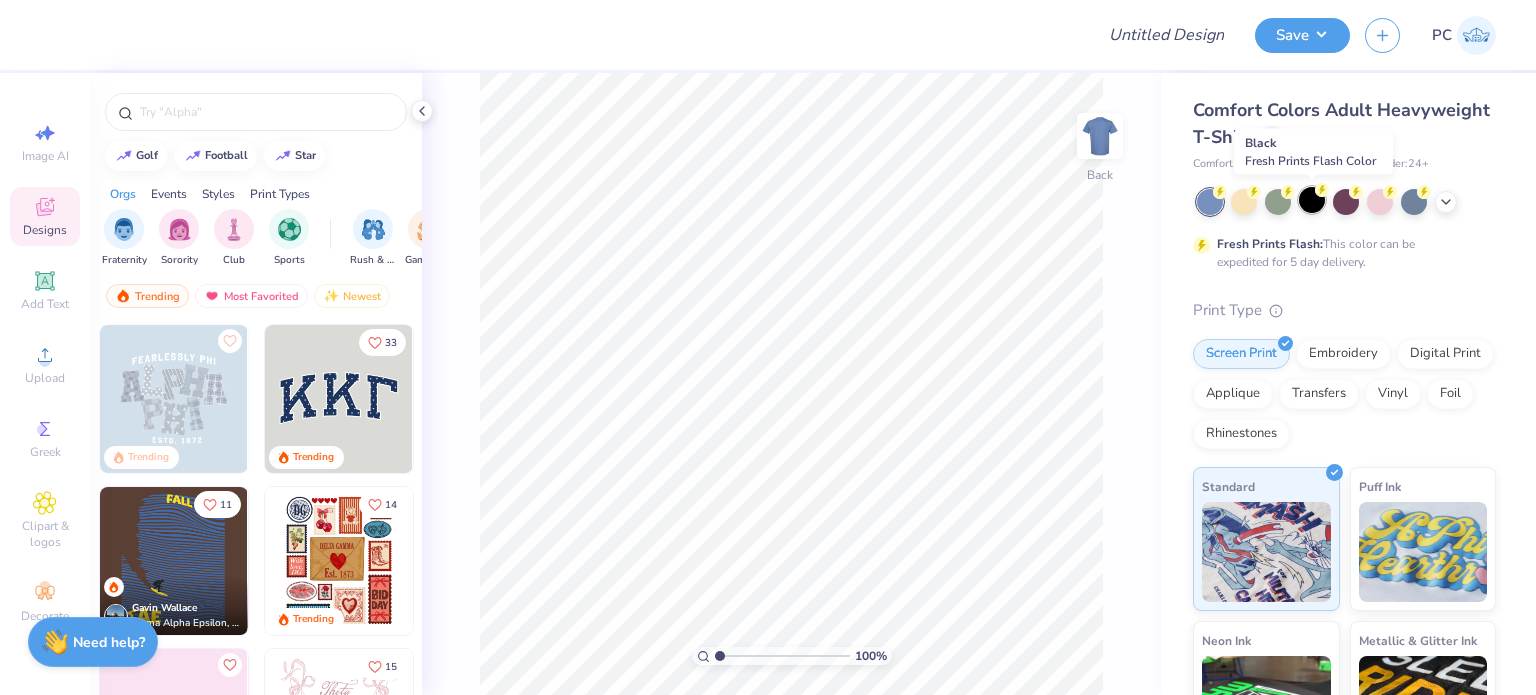 click at bounding box center [1312, 200] 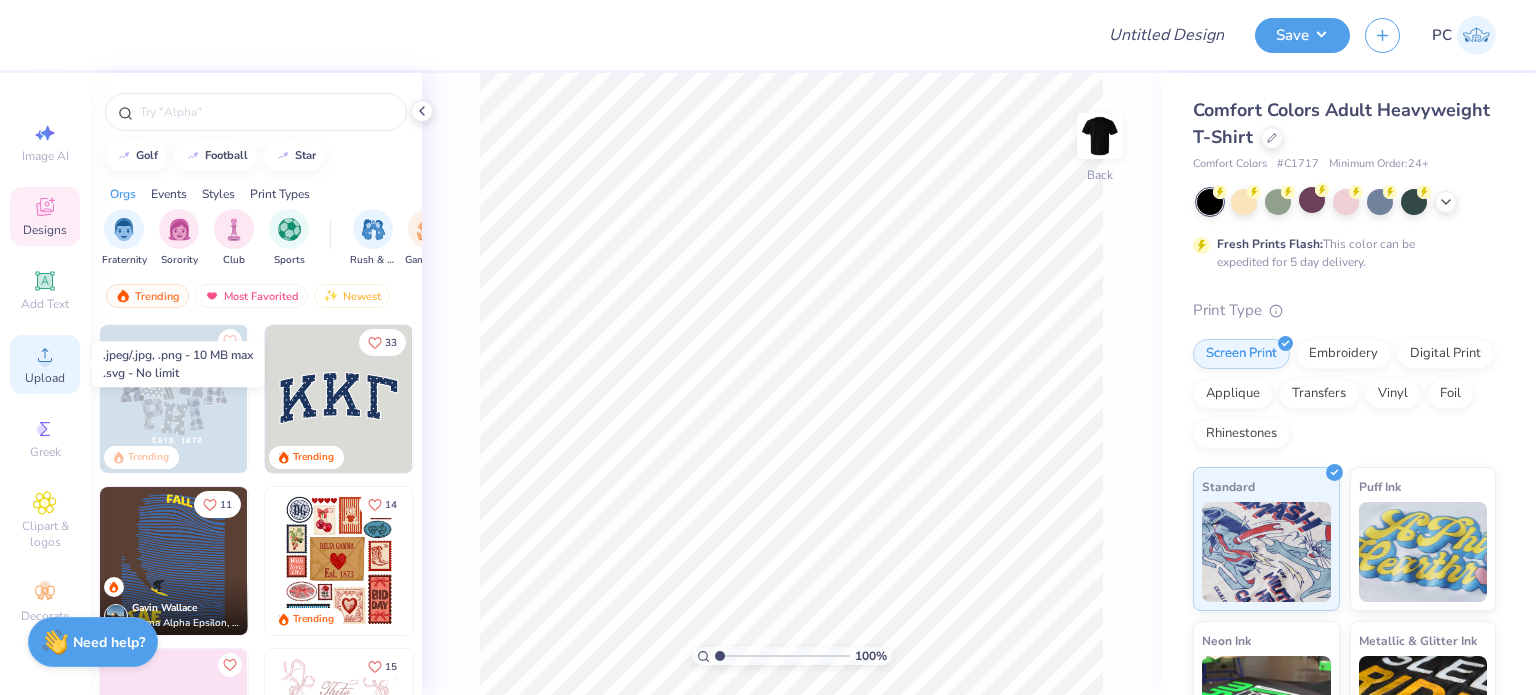 click on "Upload" at bounding box center (45, 378) 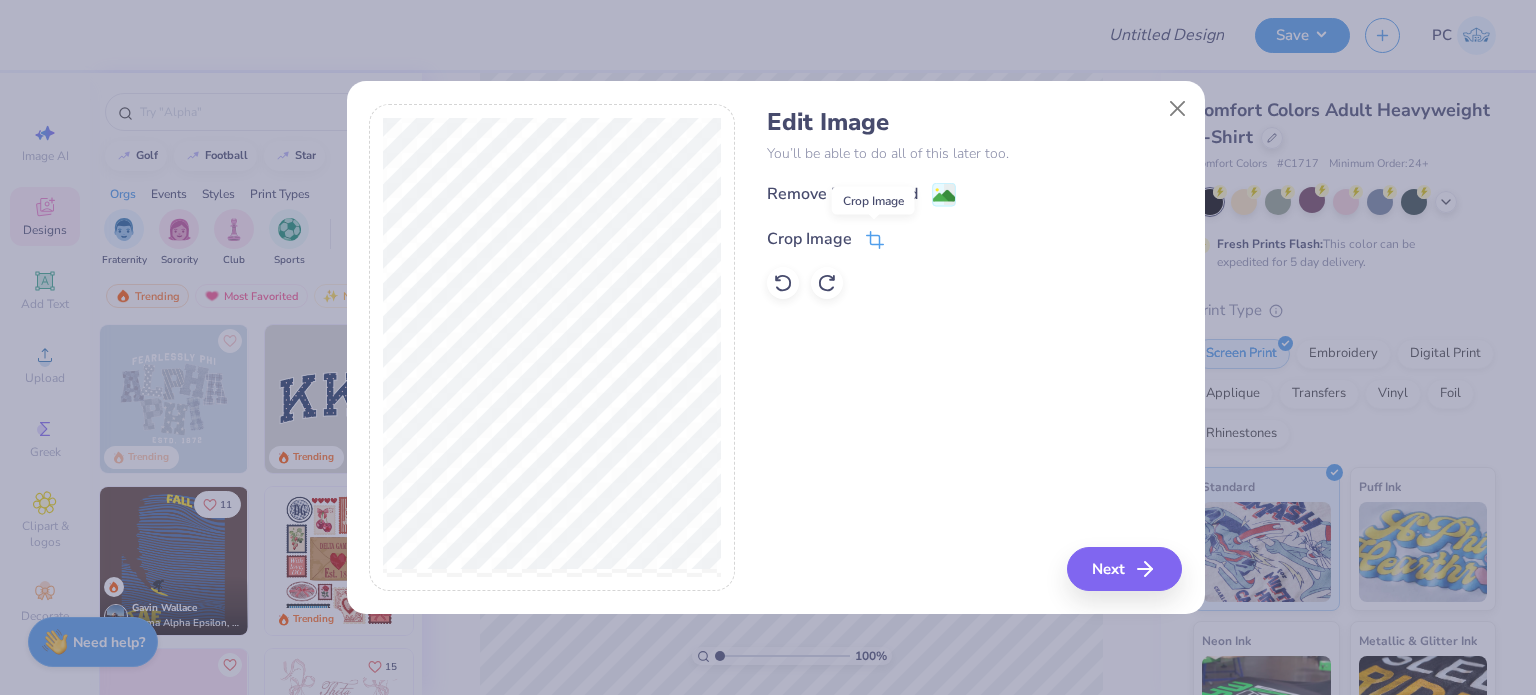 click 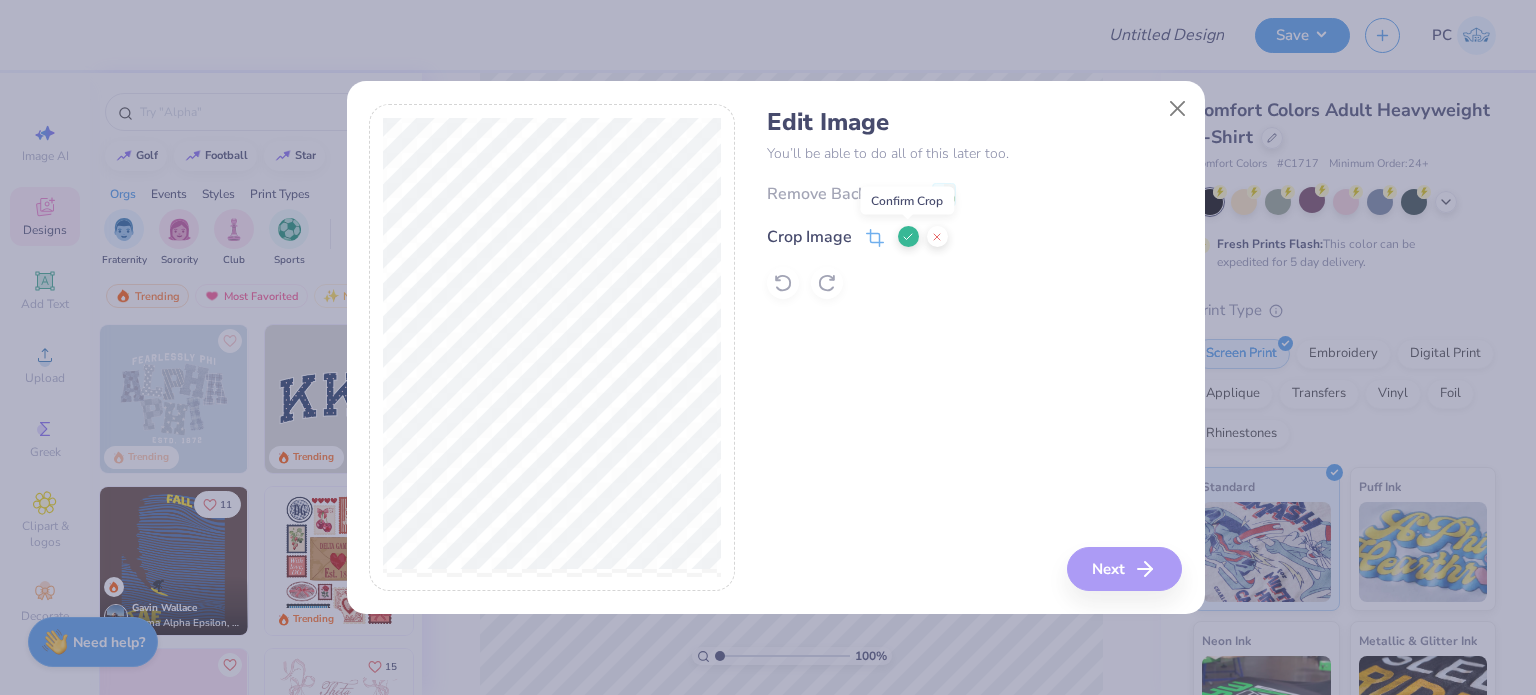 click at bounding box center [908, 236] 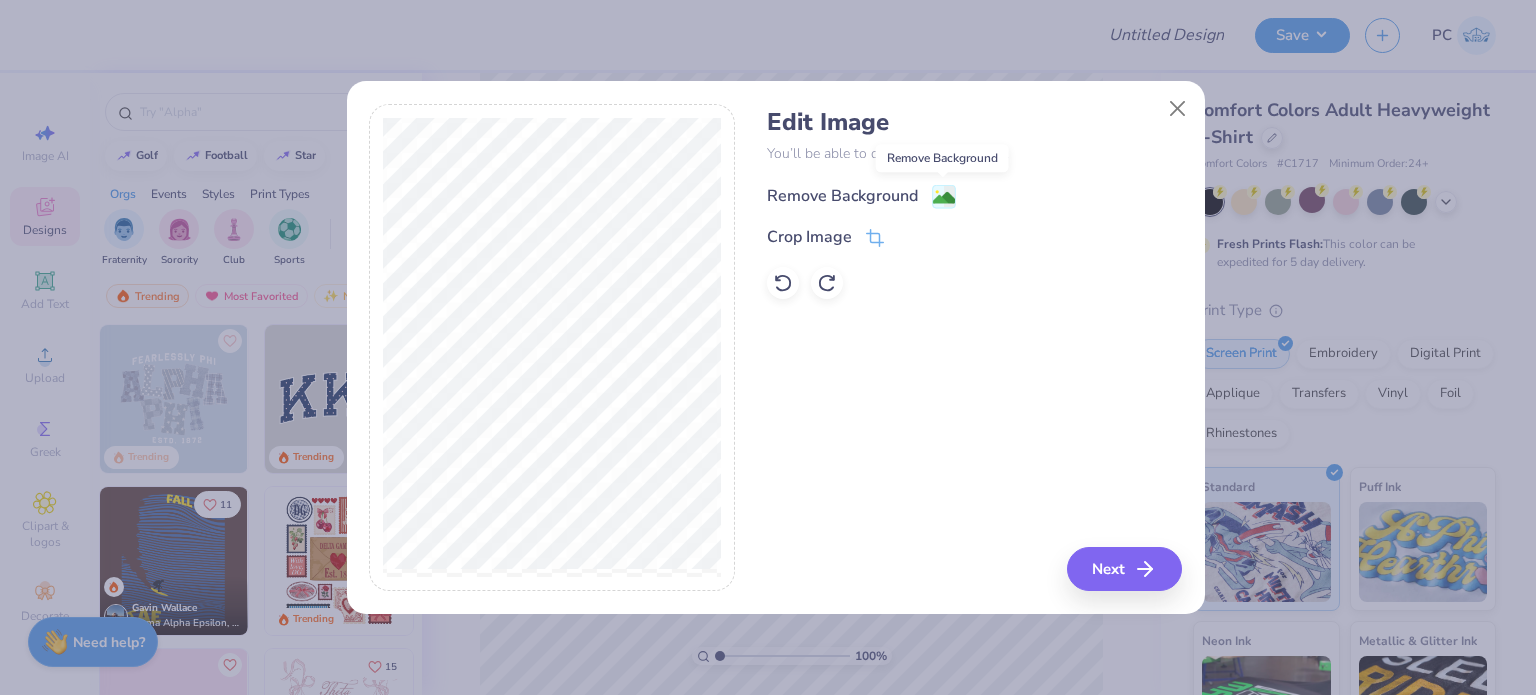 click 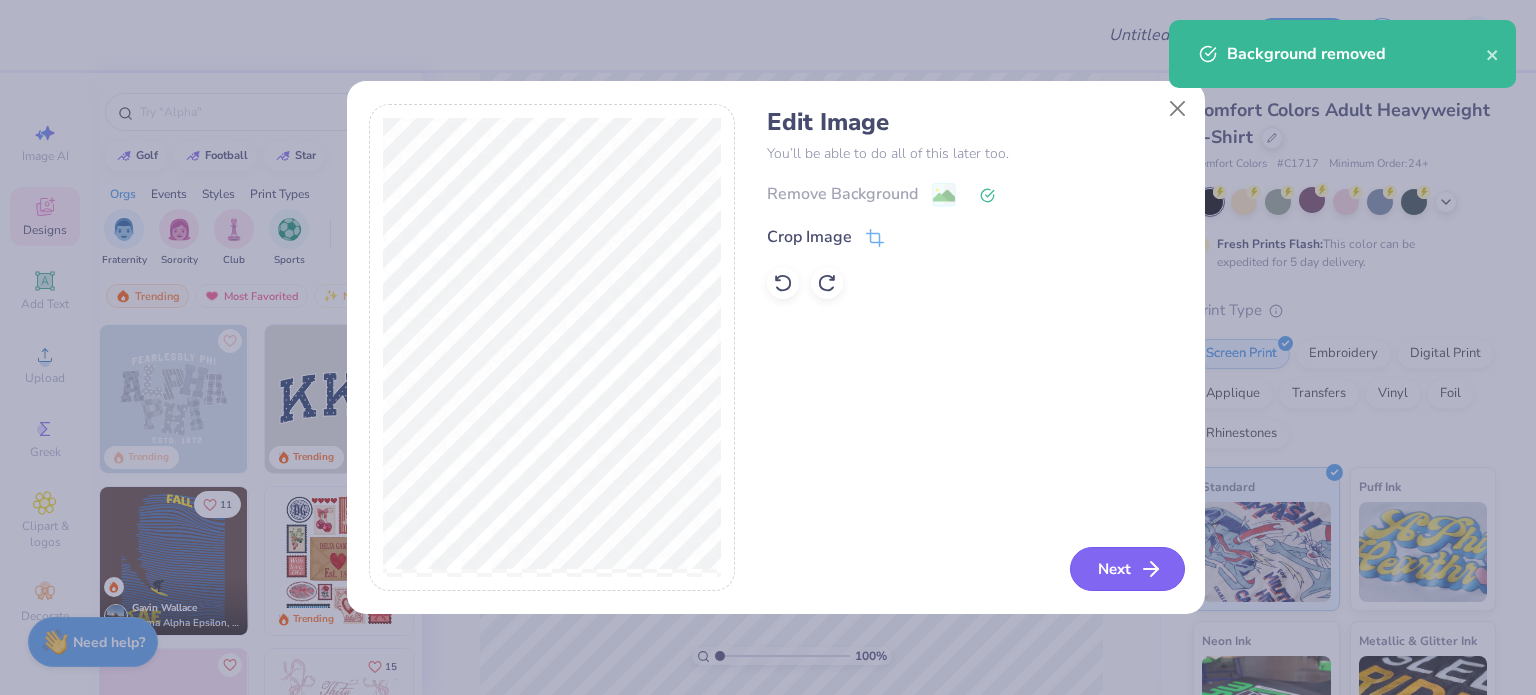 click on "Next" at bounding box center (1127, 569) 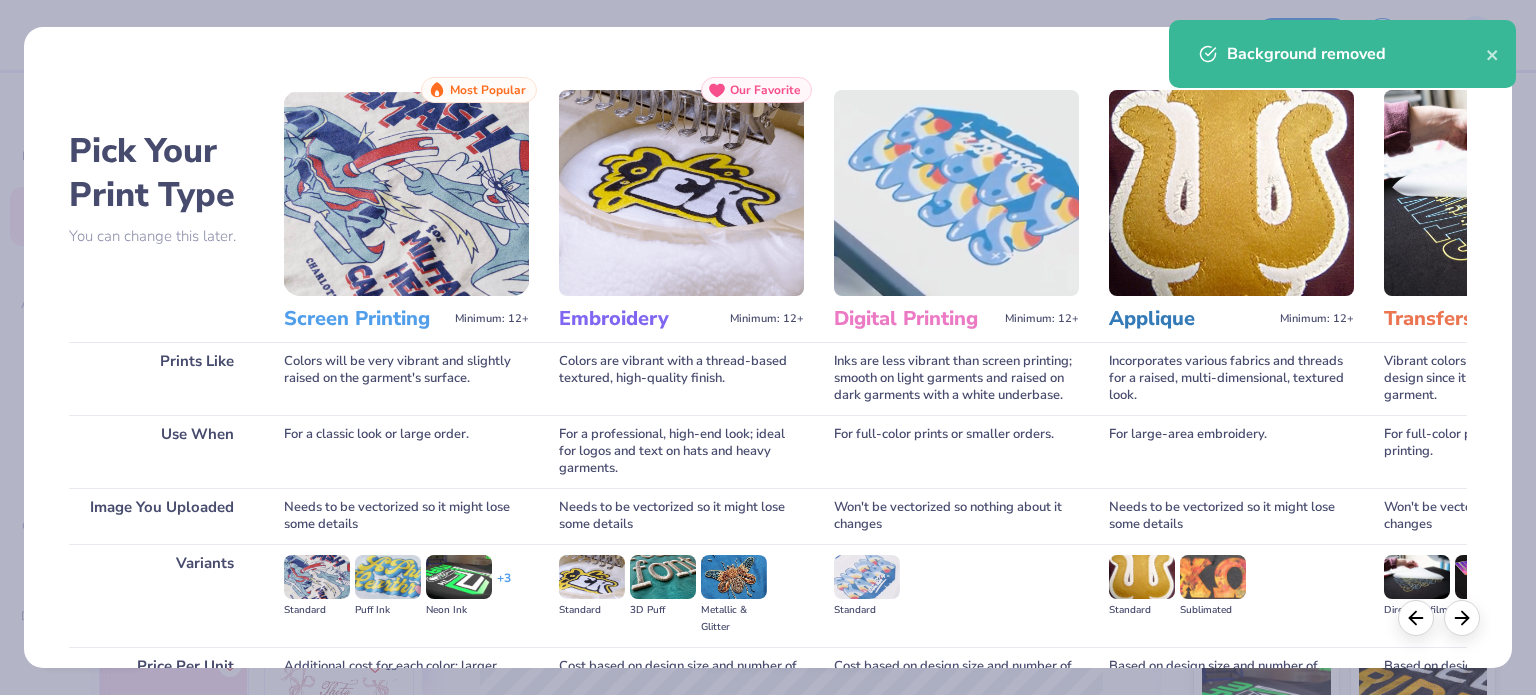 scroll, scrollTop: 201, scrollLeft: 0, axis: vertical 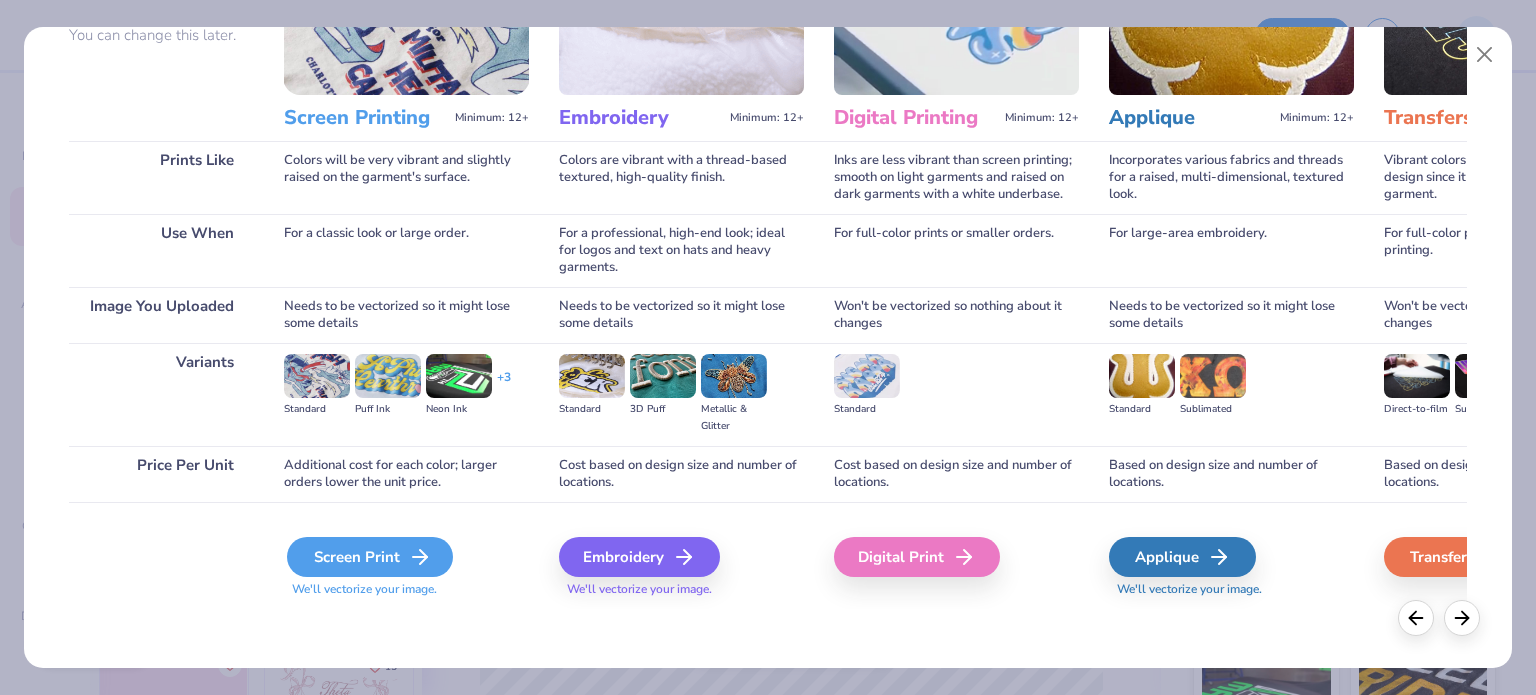click on "Screen Print" at bounding box center [370, 557] 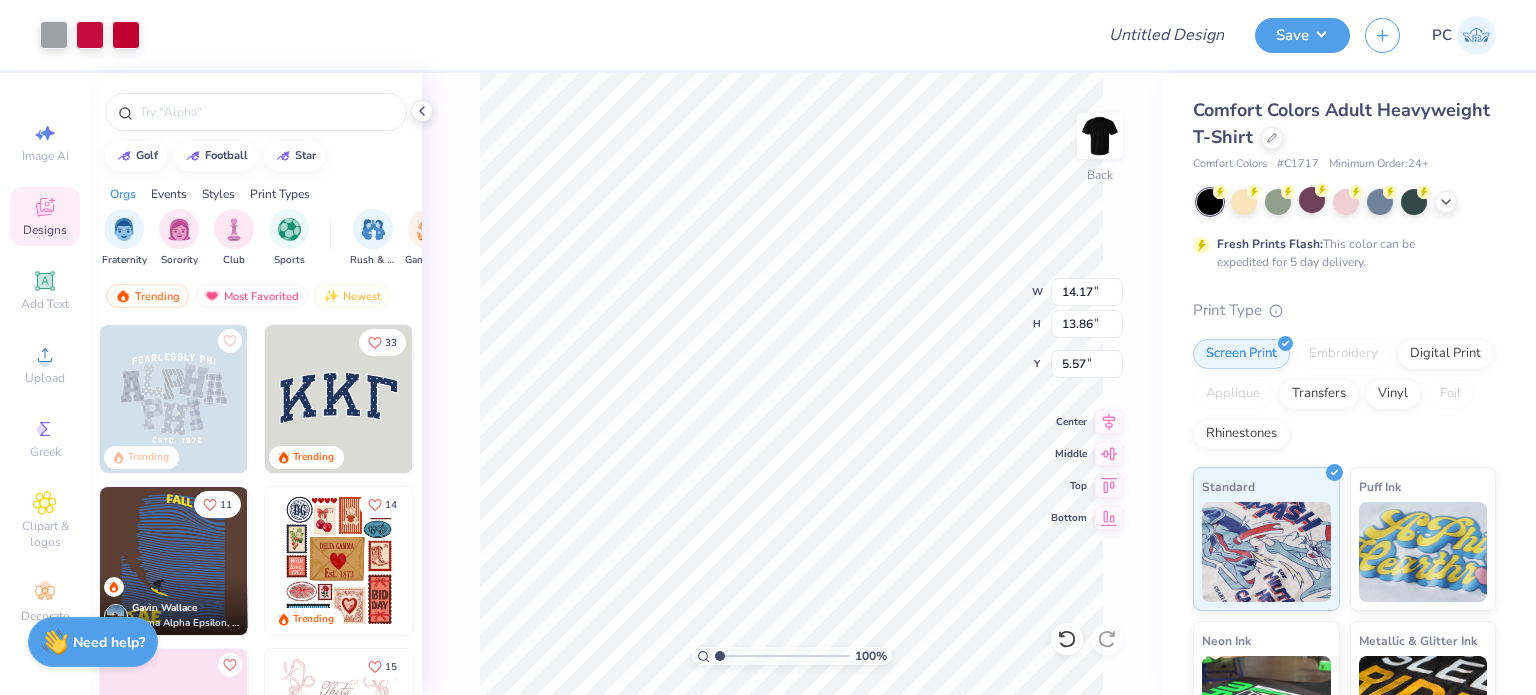 type on "8.50" 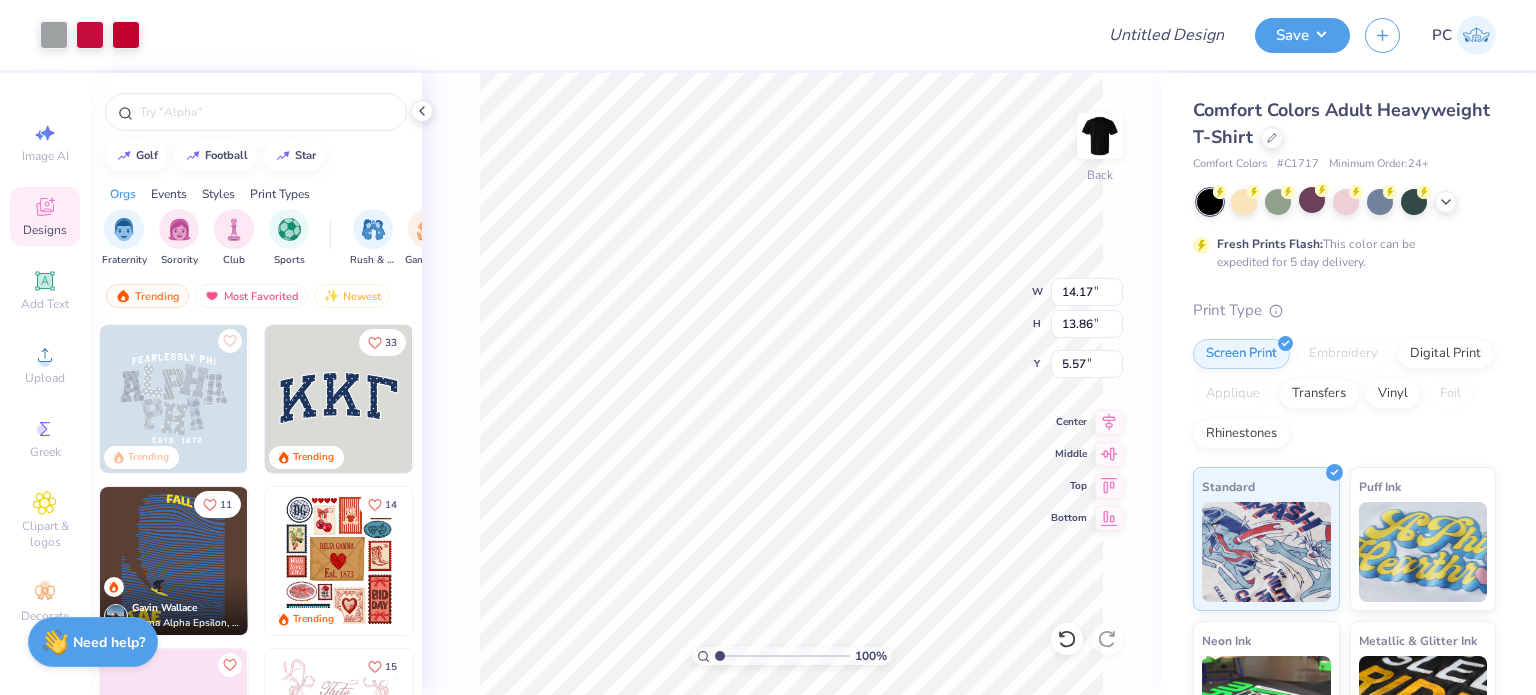 type on "8.31" 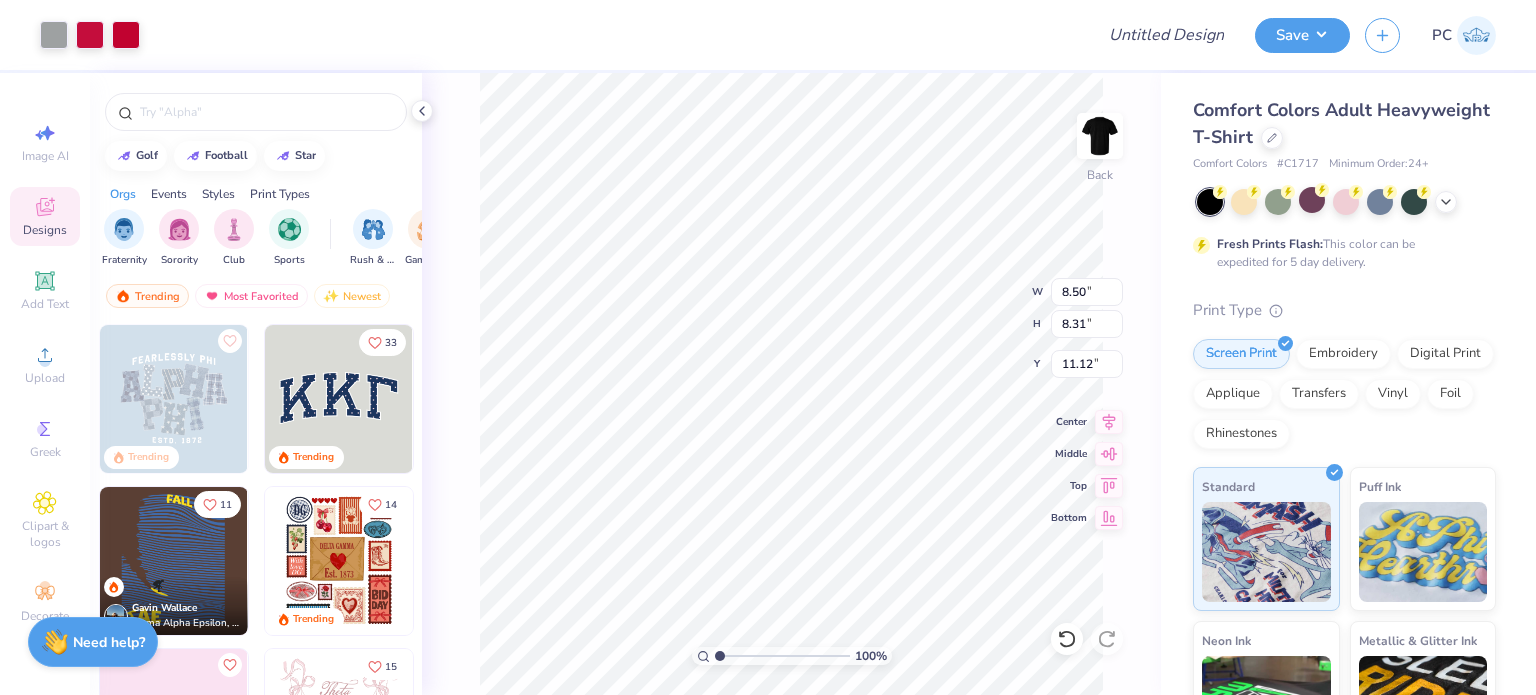type on "3.00" 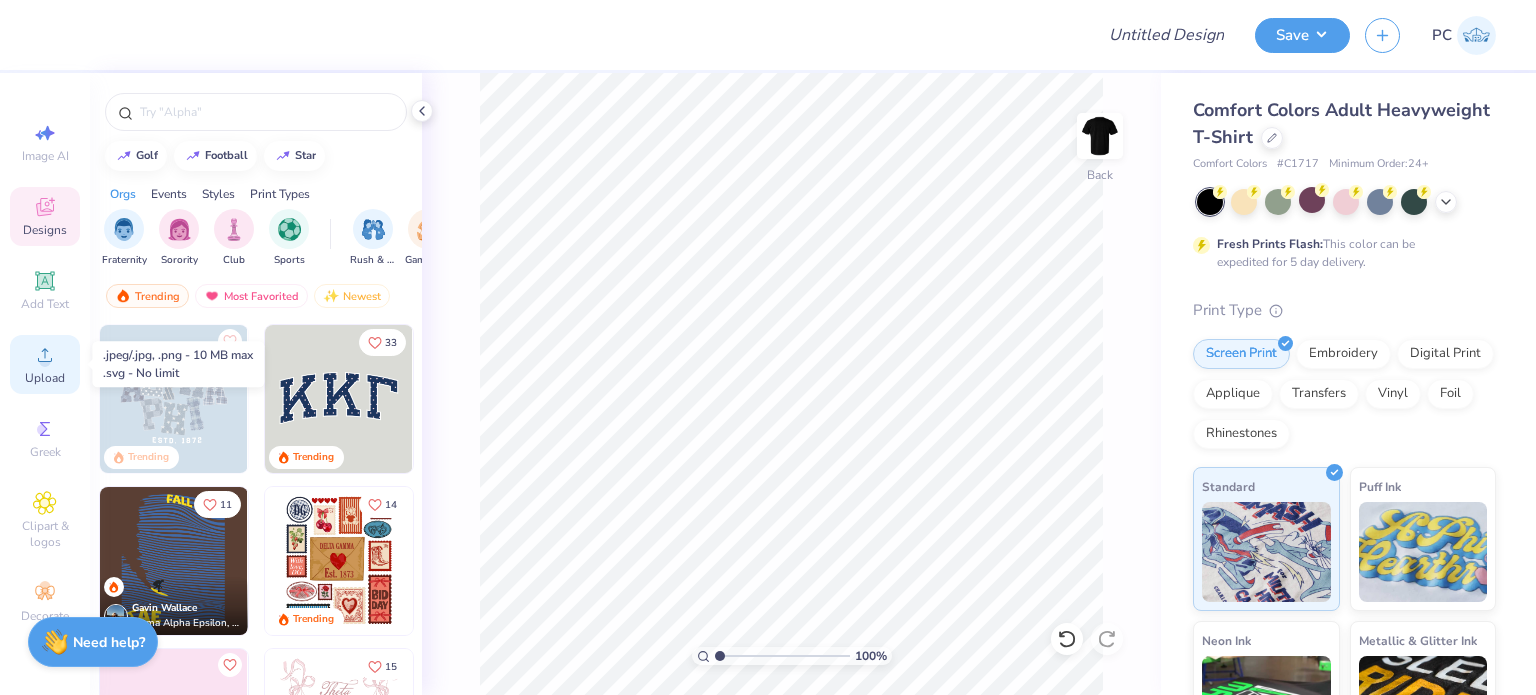 click on "Upload" at bounding box center (45, 378) 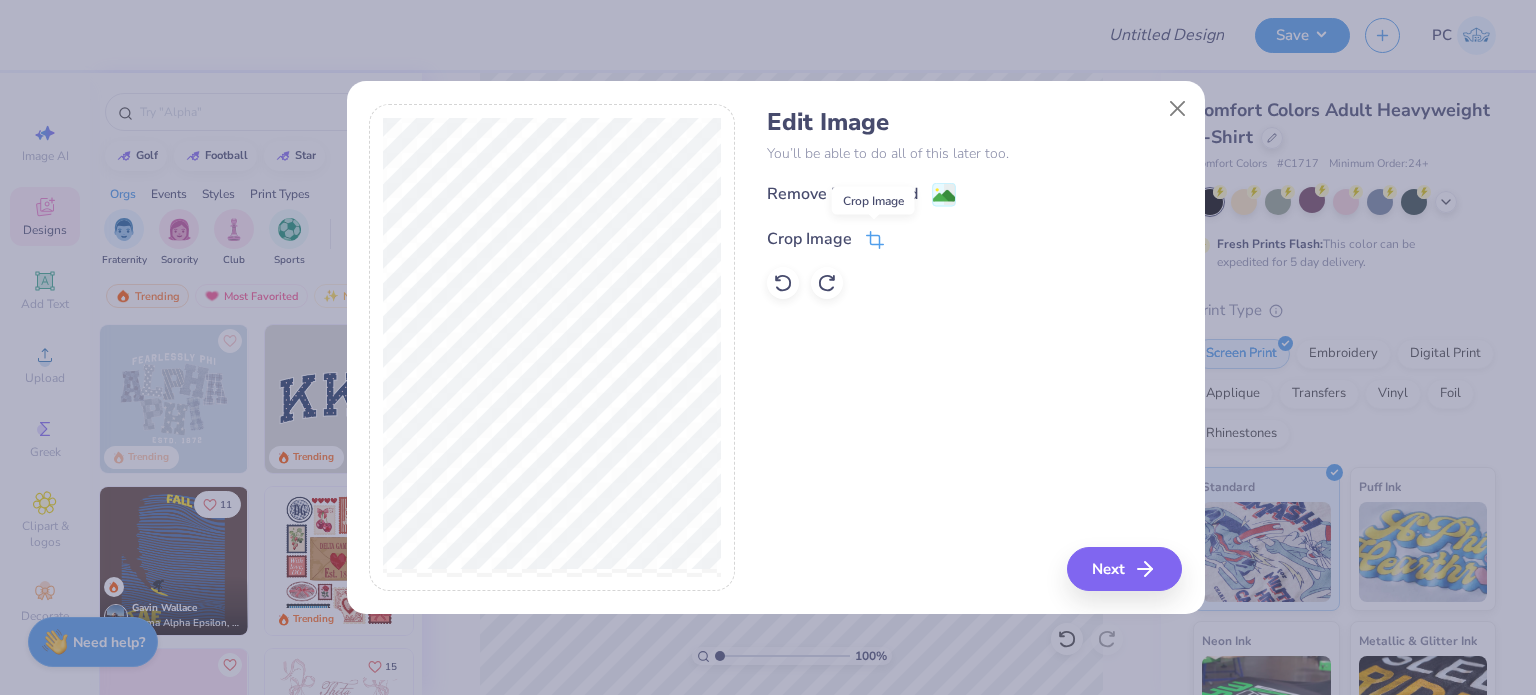 click 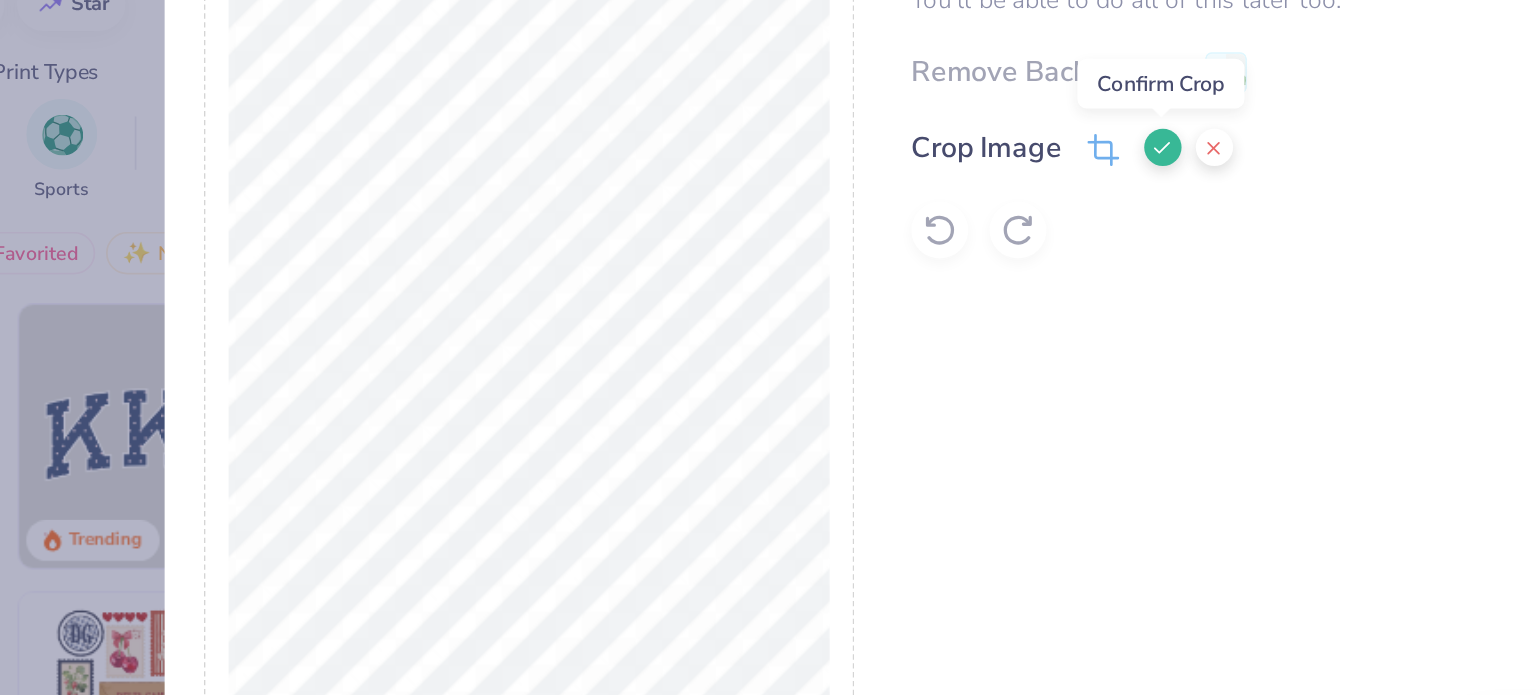 click 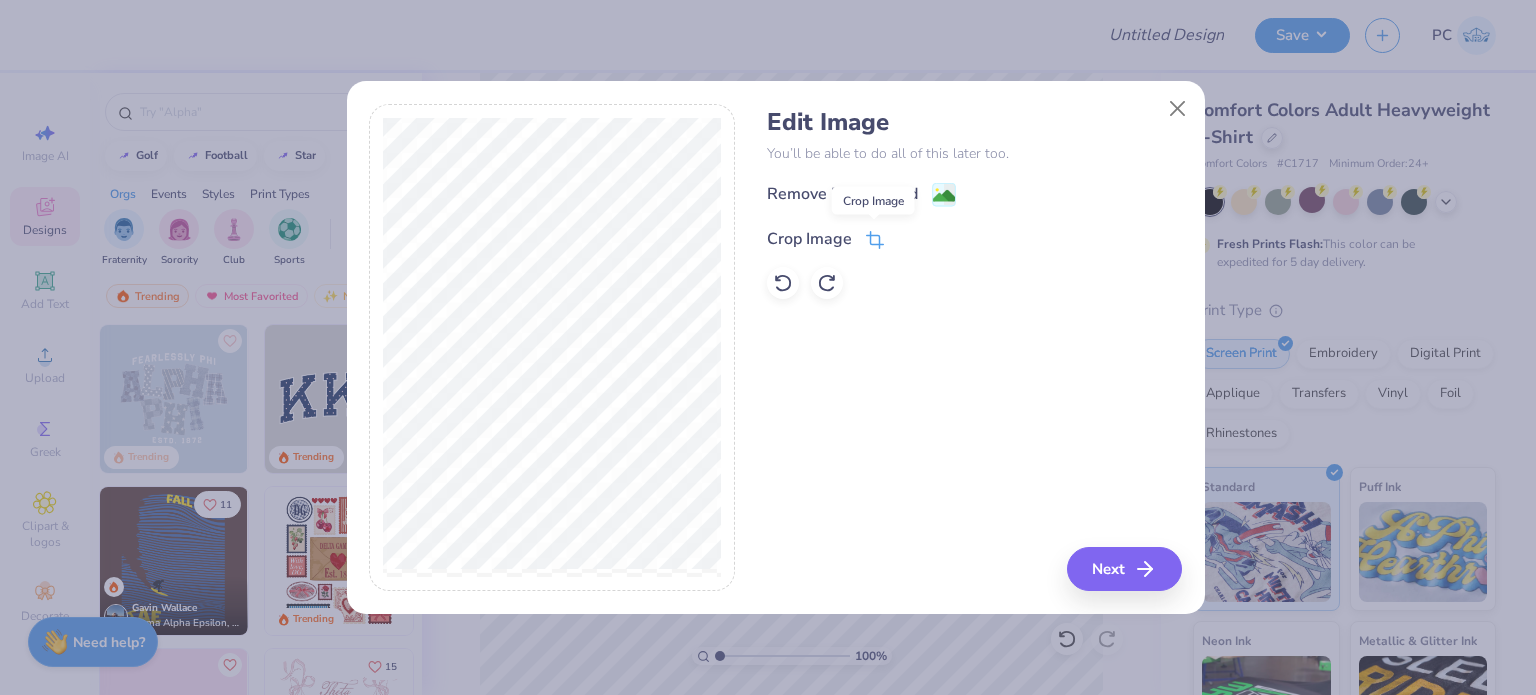 click 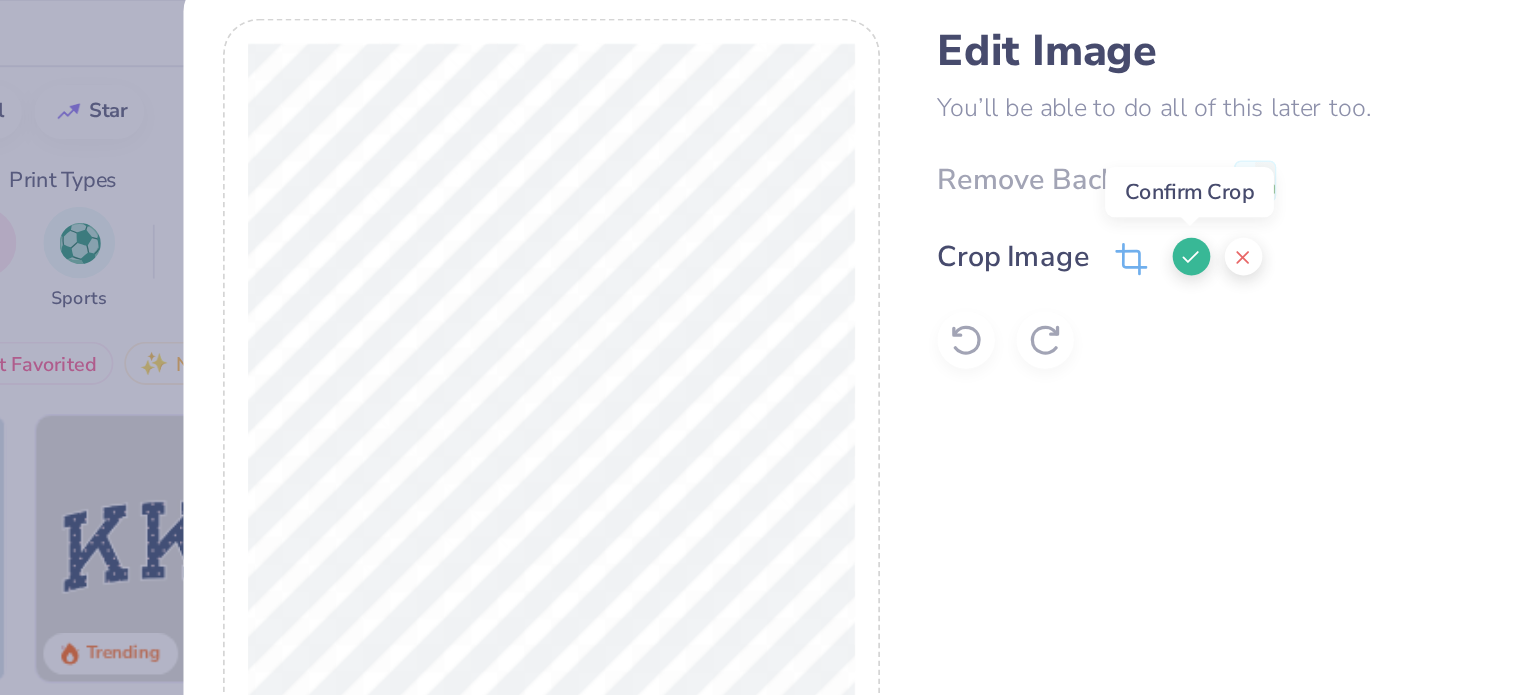 click 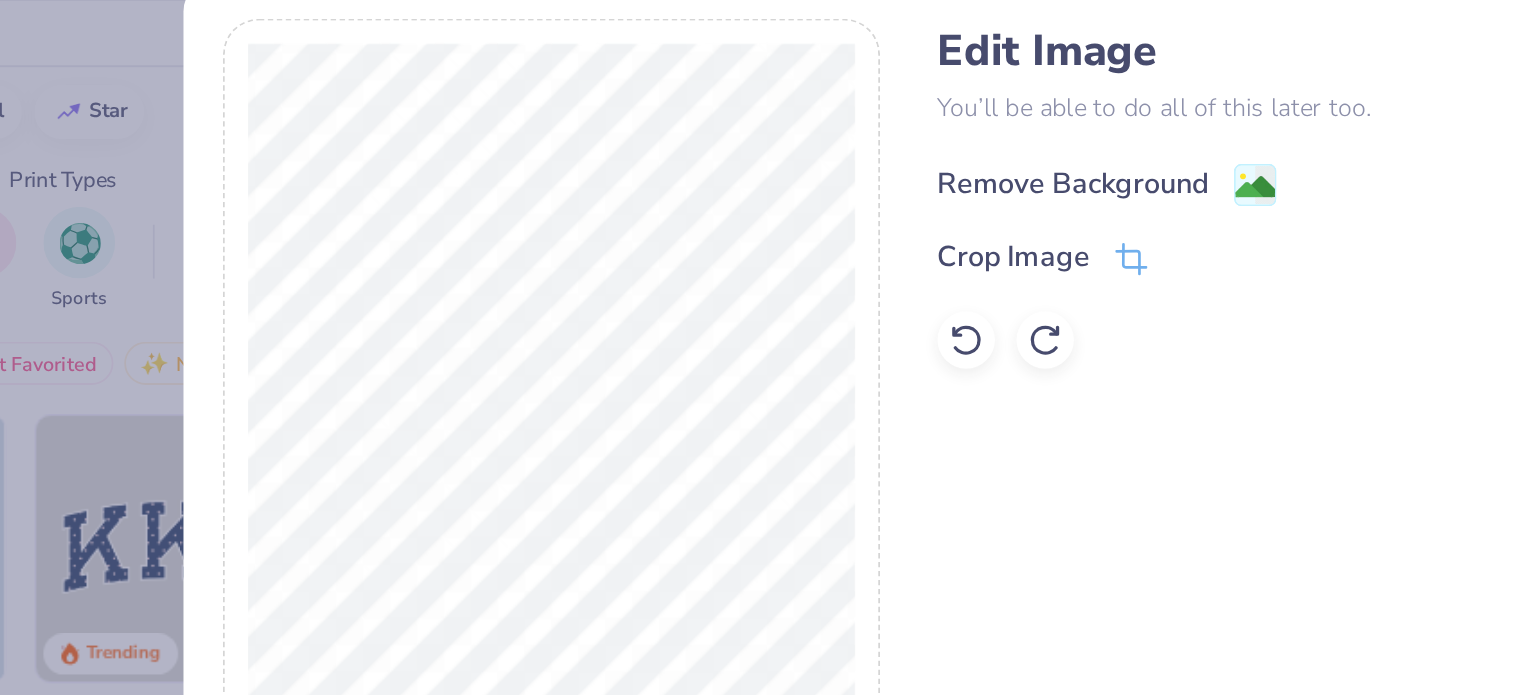 click 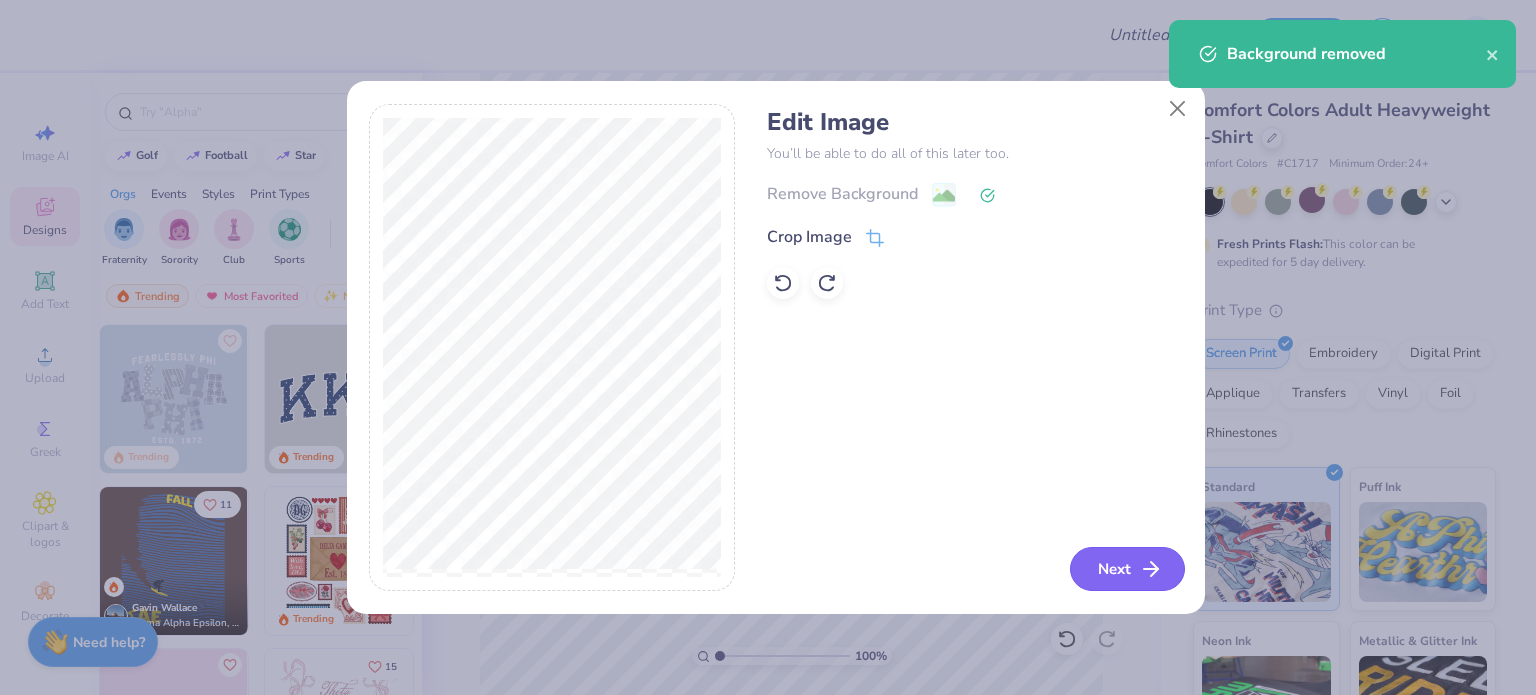 click on "Next" at bounding box center (1127, 569) 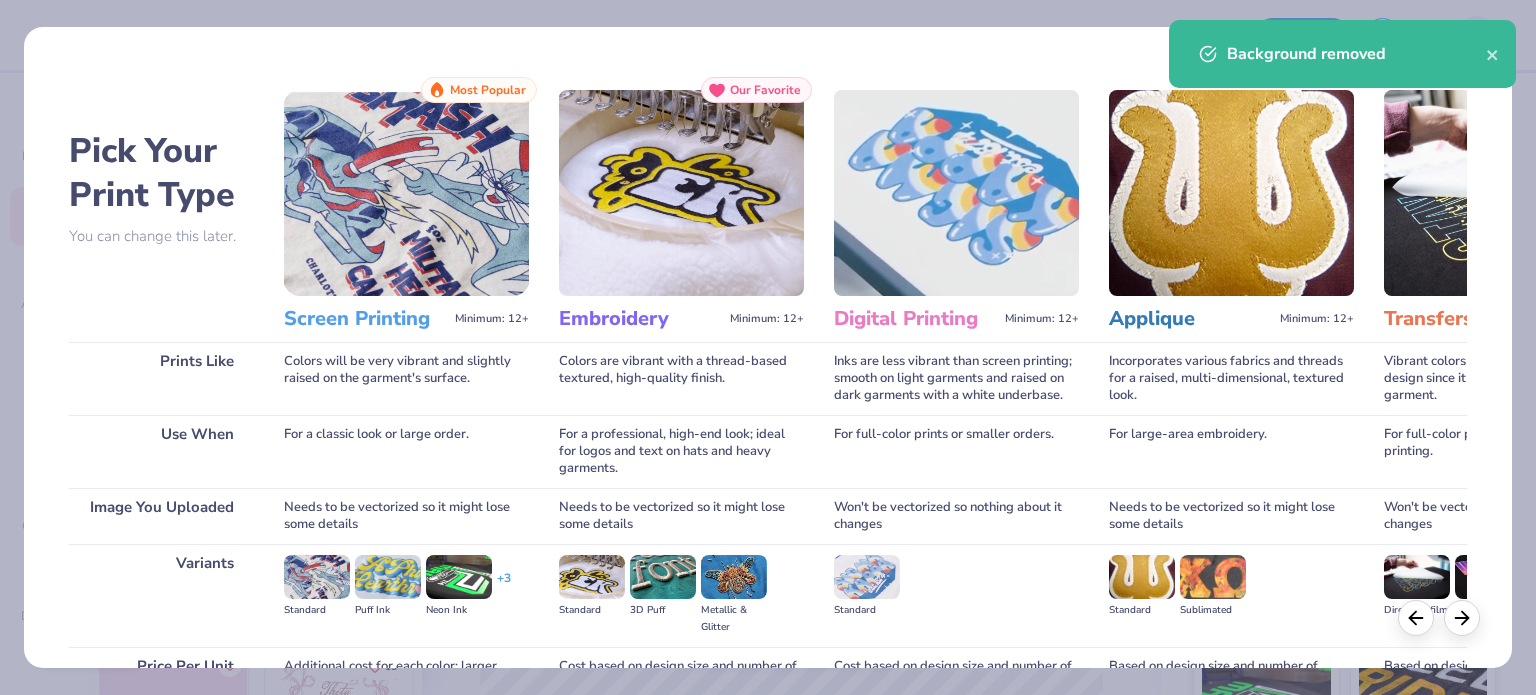 scroll, scrollTop: 201, scrollLeft: 0, axis: vertical 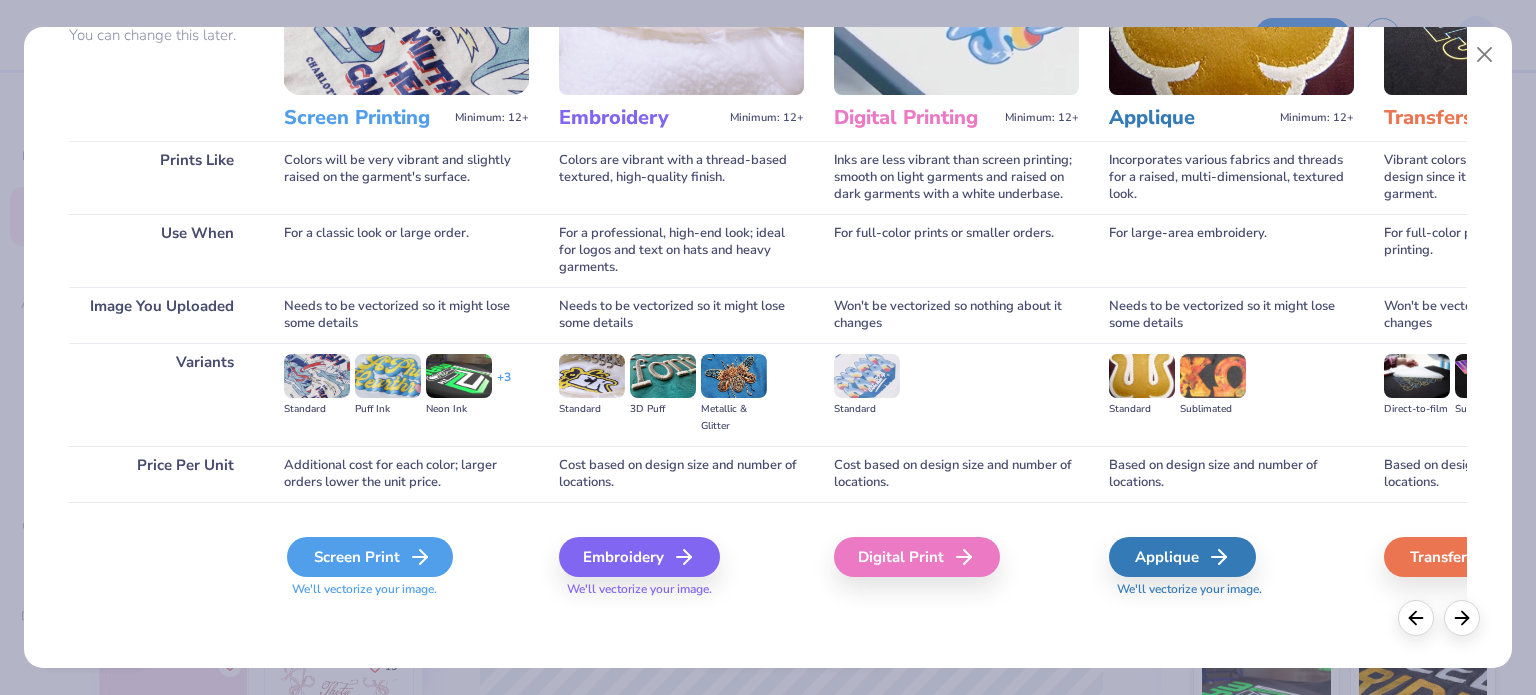 click on "Screen Print" at bounding box center [370, 557] 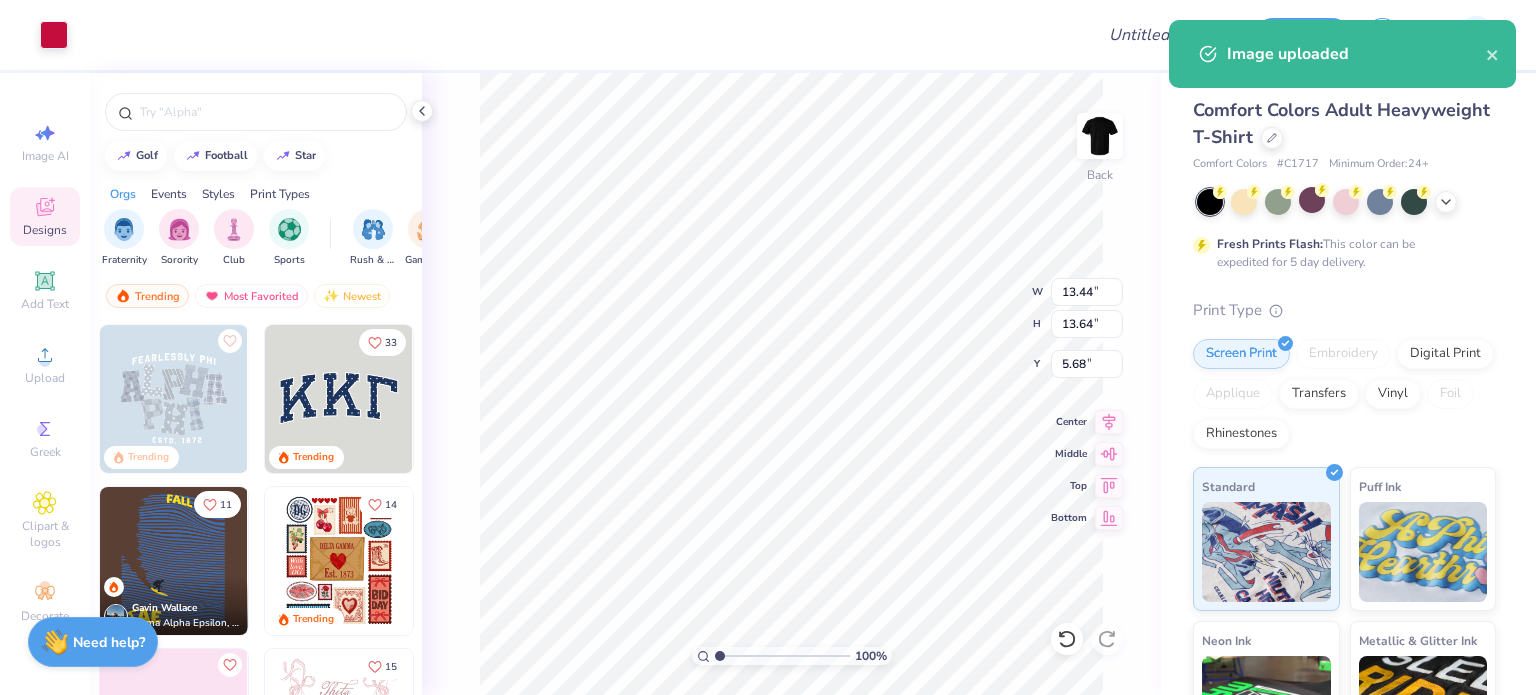 type on "8.27" 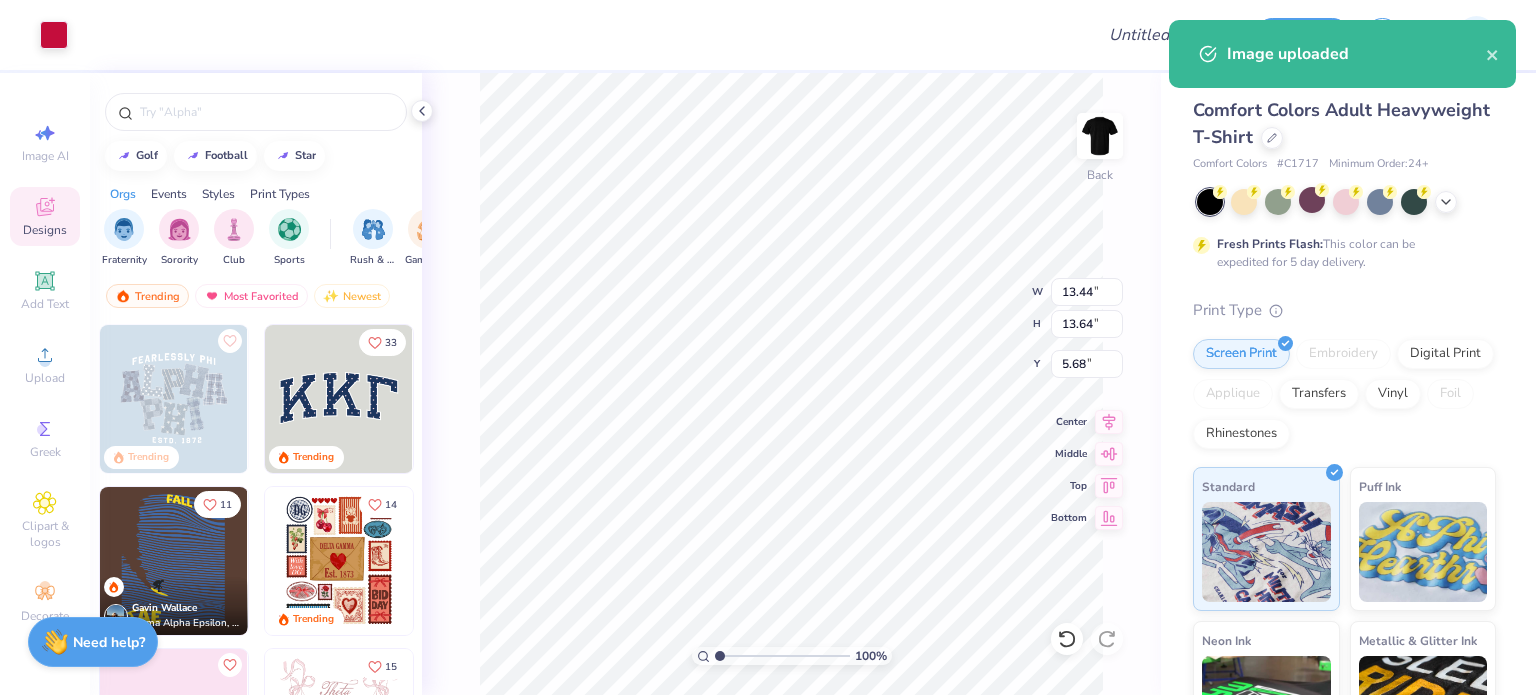 type on "8.39" 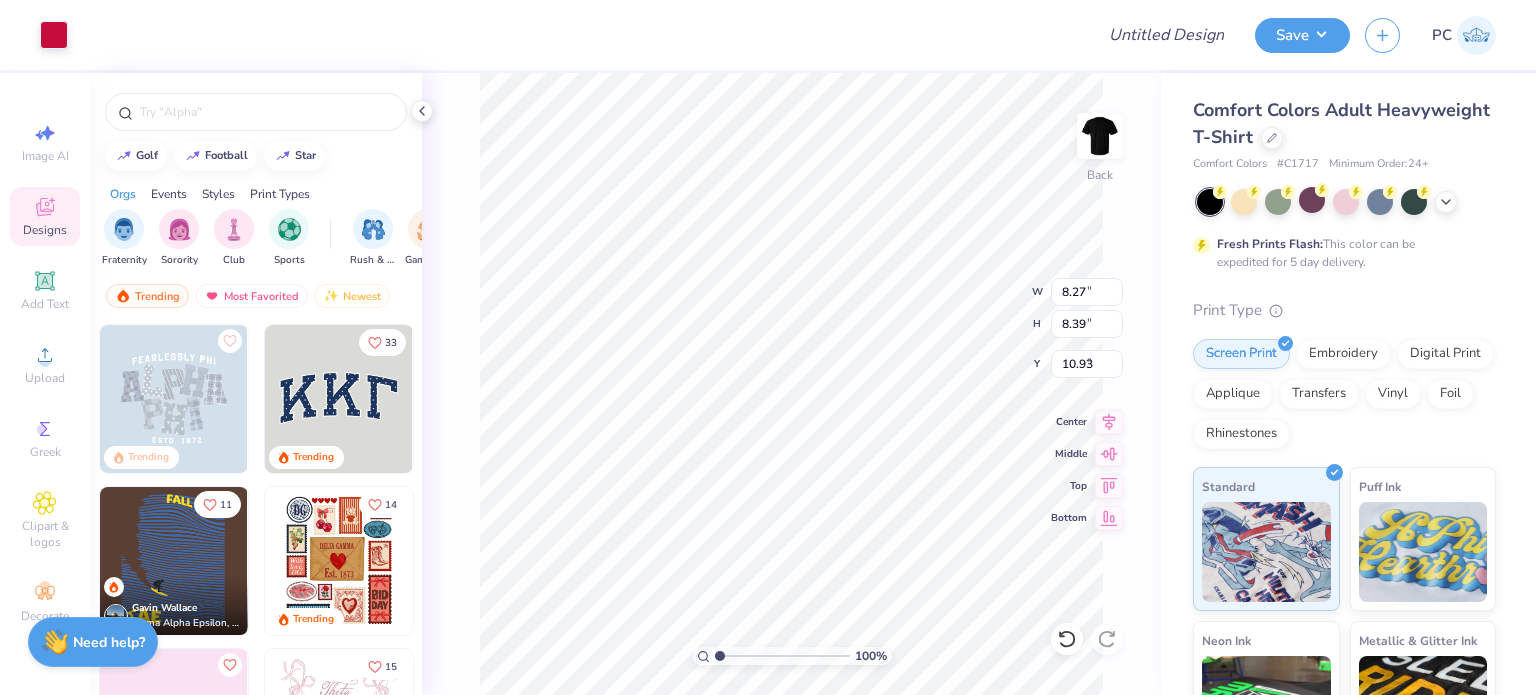 type on "3.00" 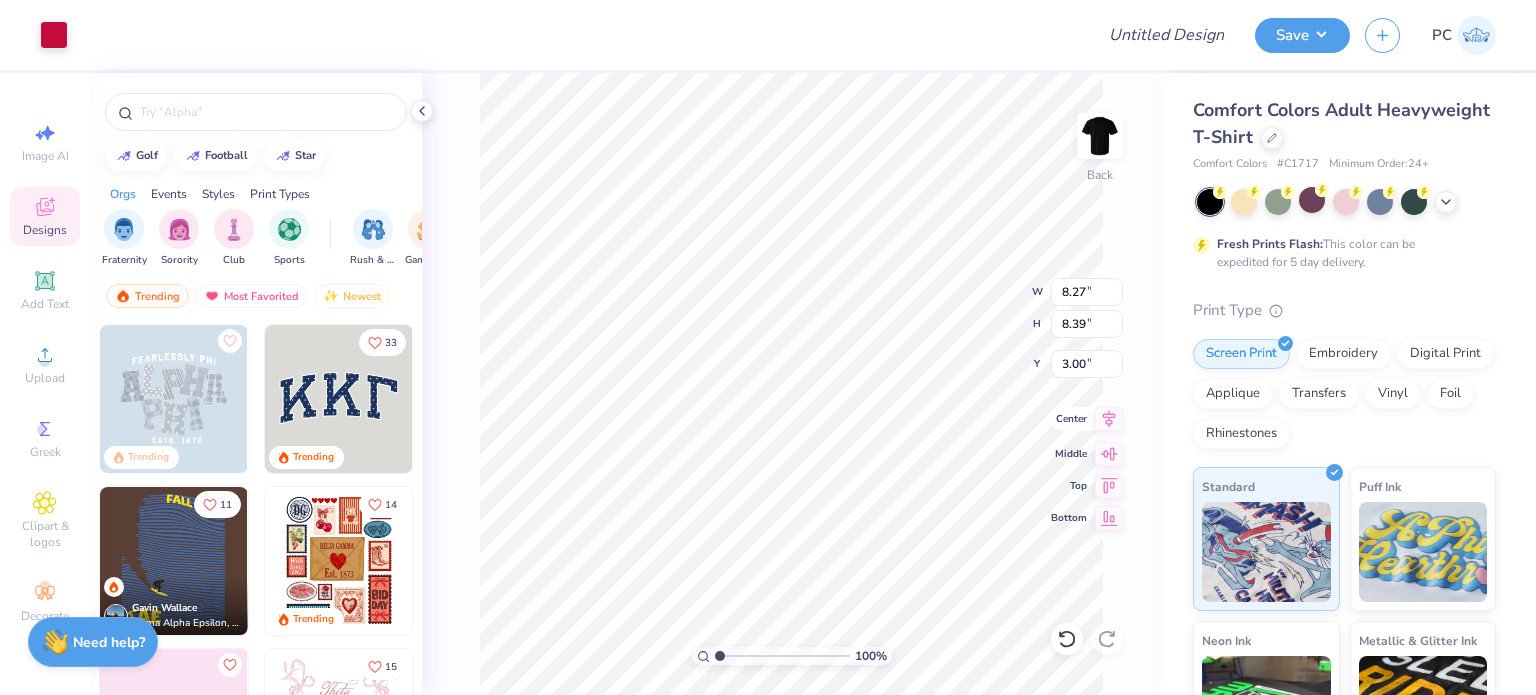 click 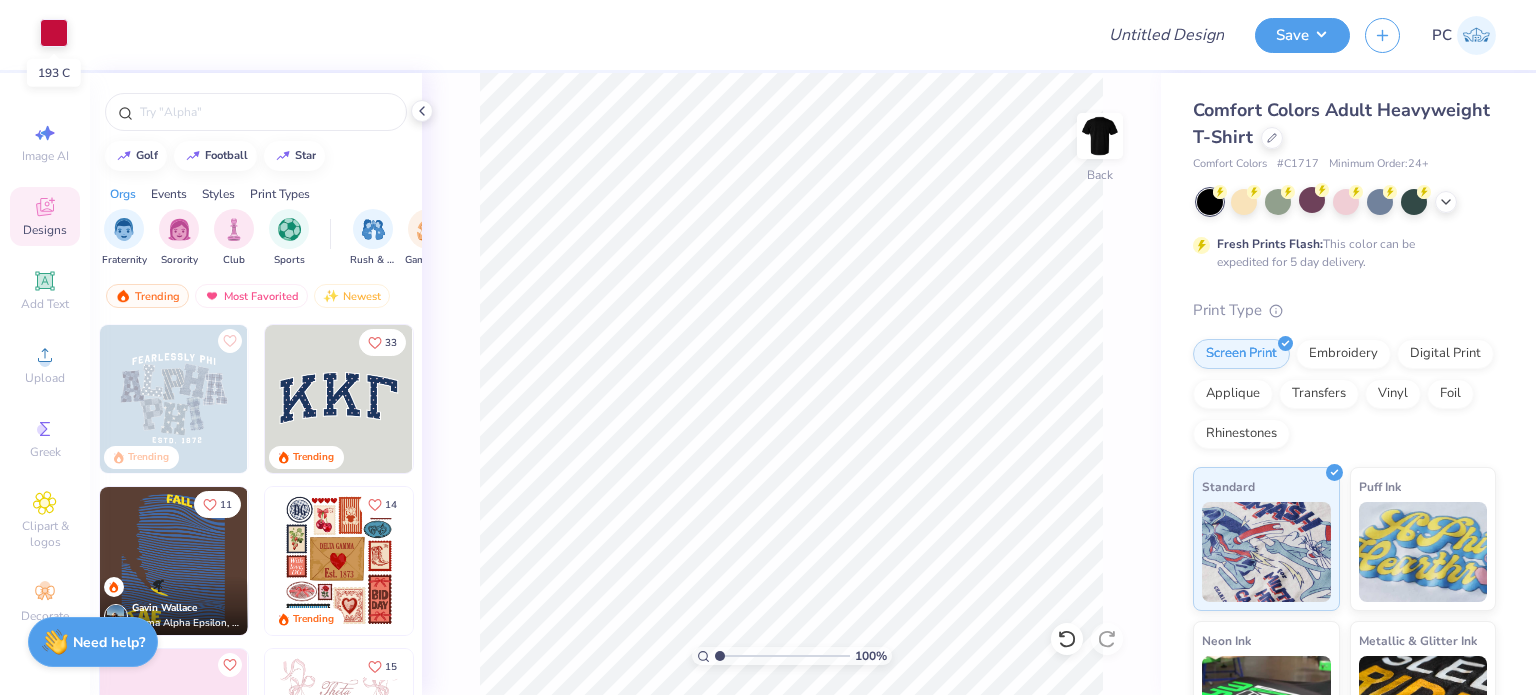 click at bounding box center (54, 33) 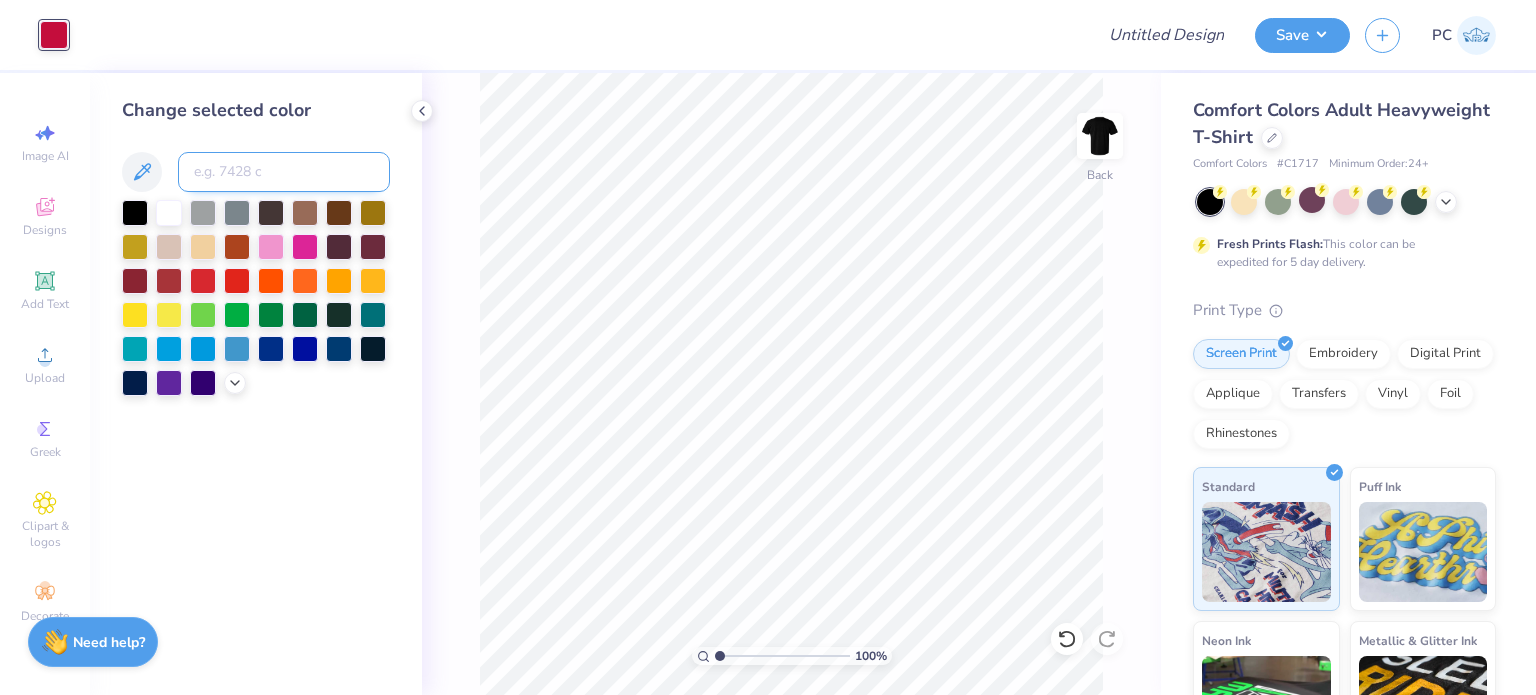 click at bounding box center (284, 172) 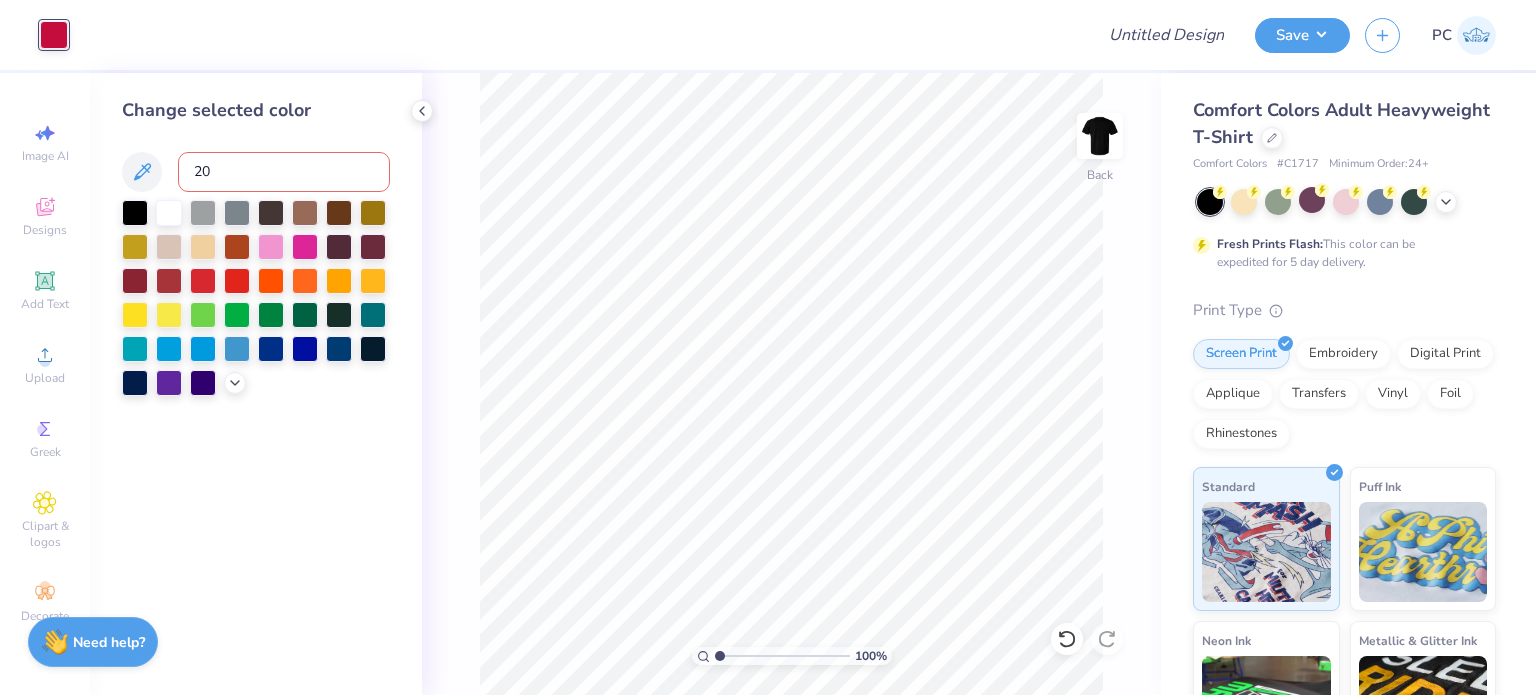 type on "200" 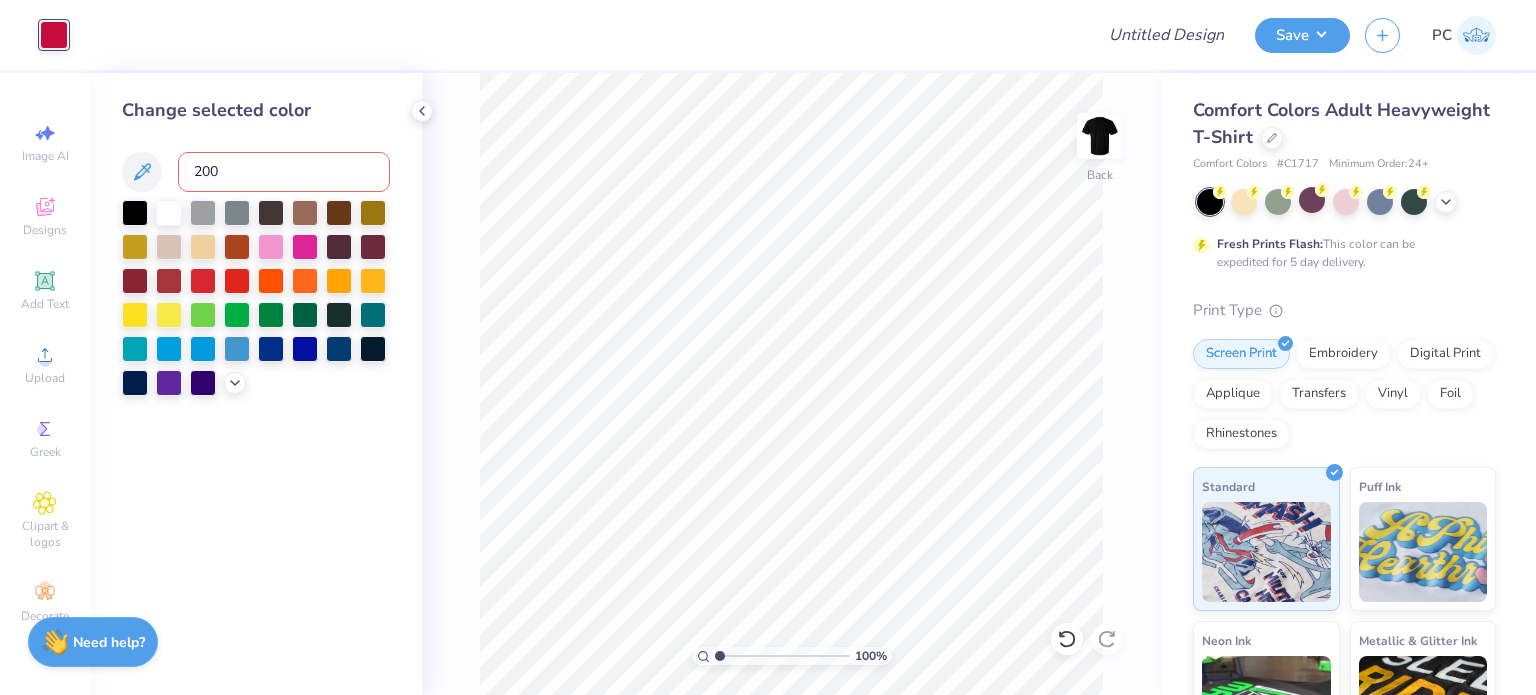 type 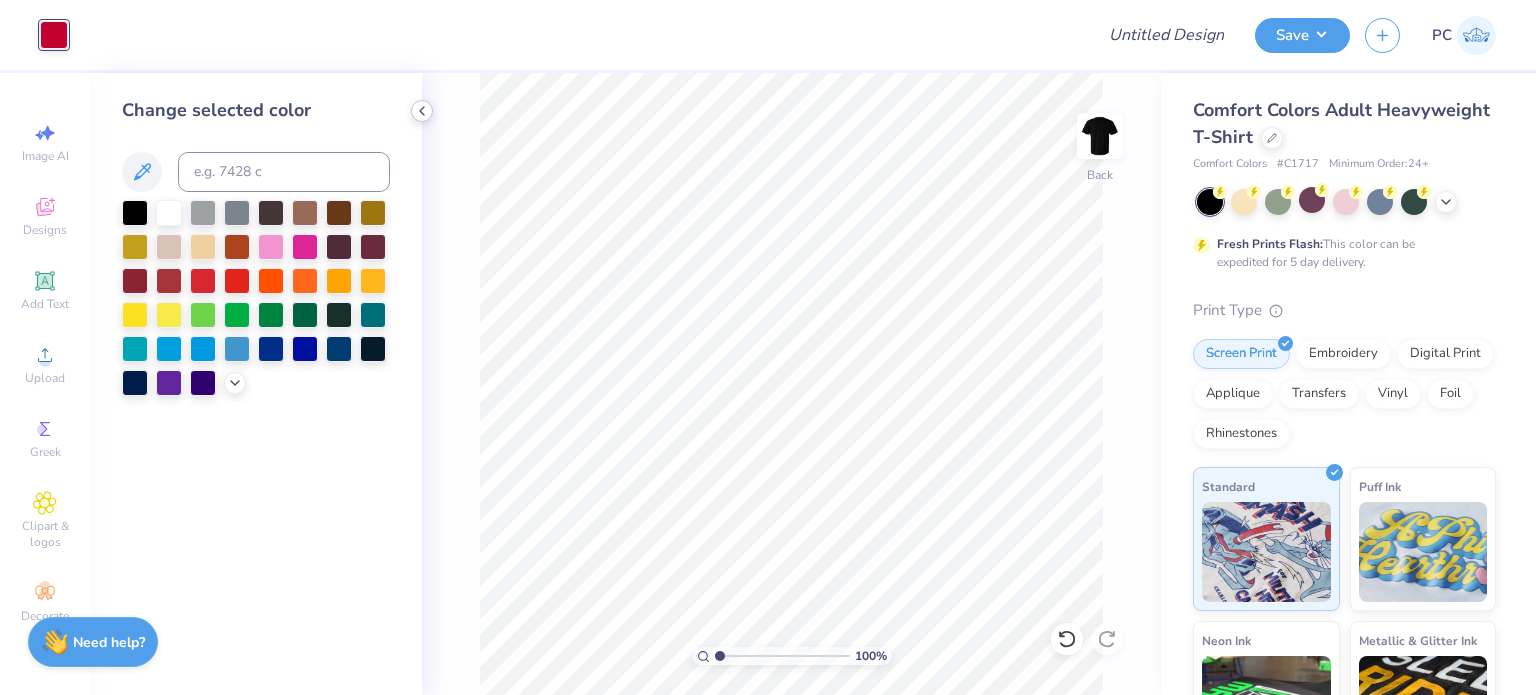 click 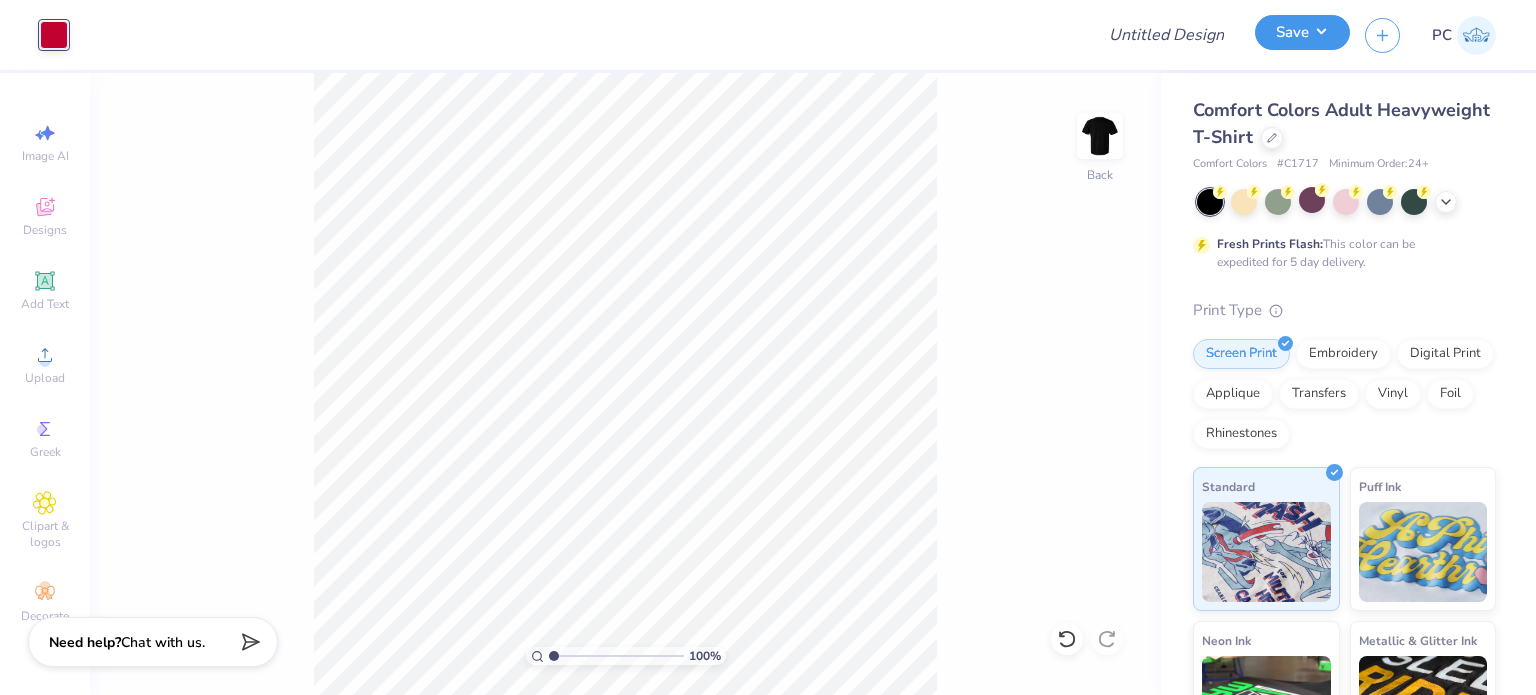click on "Save" at bounding box center (1302, 32) 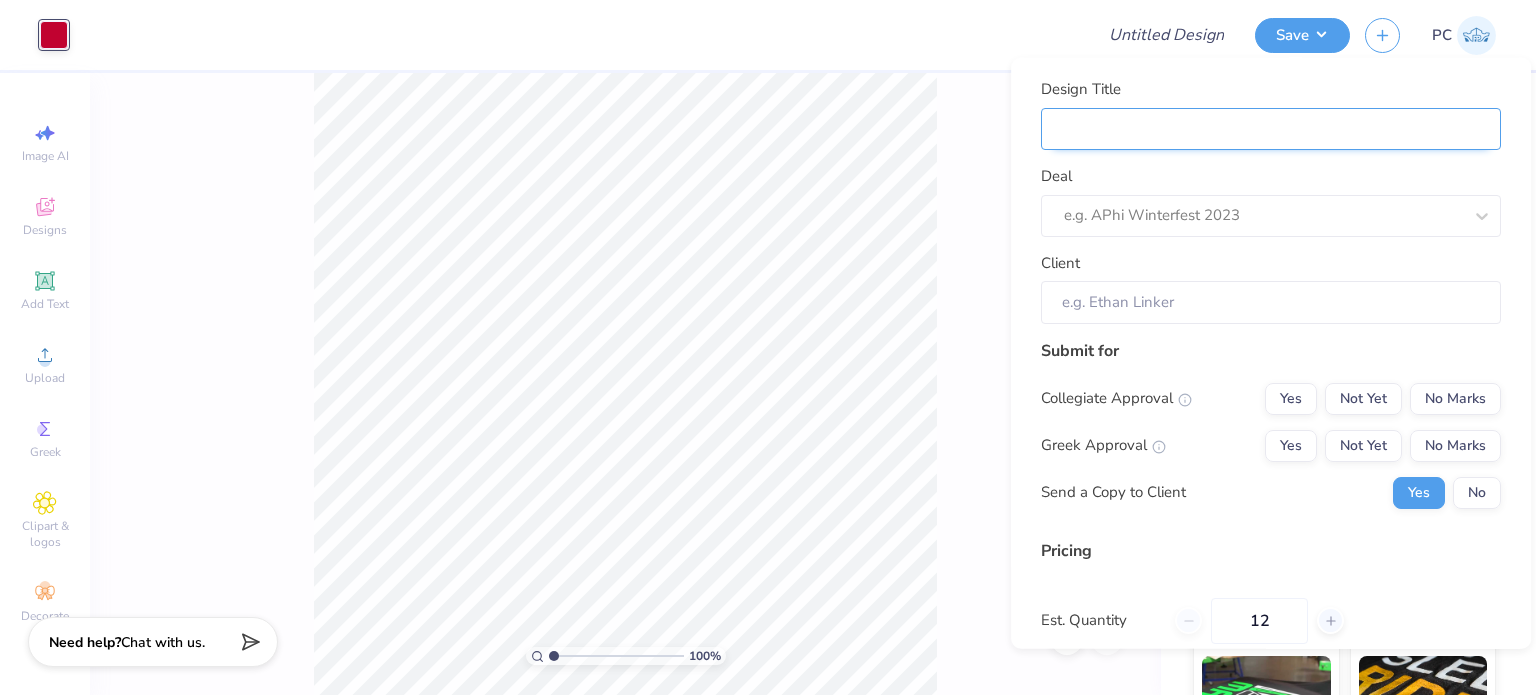 click on "Design Title" at bounding box center [1271, 128] 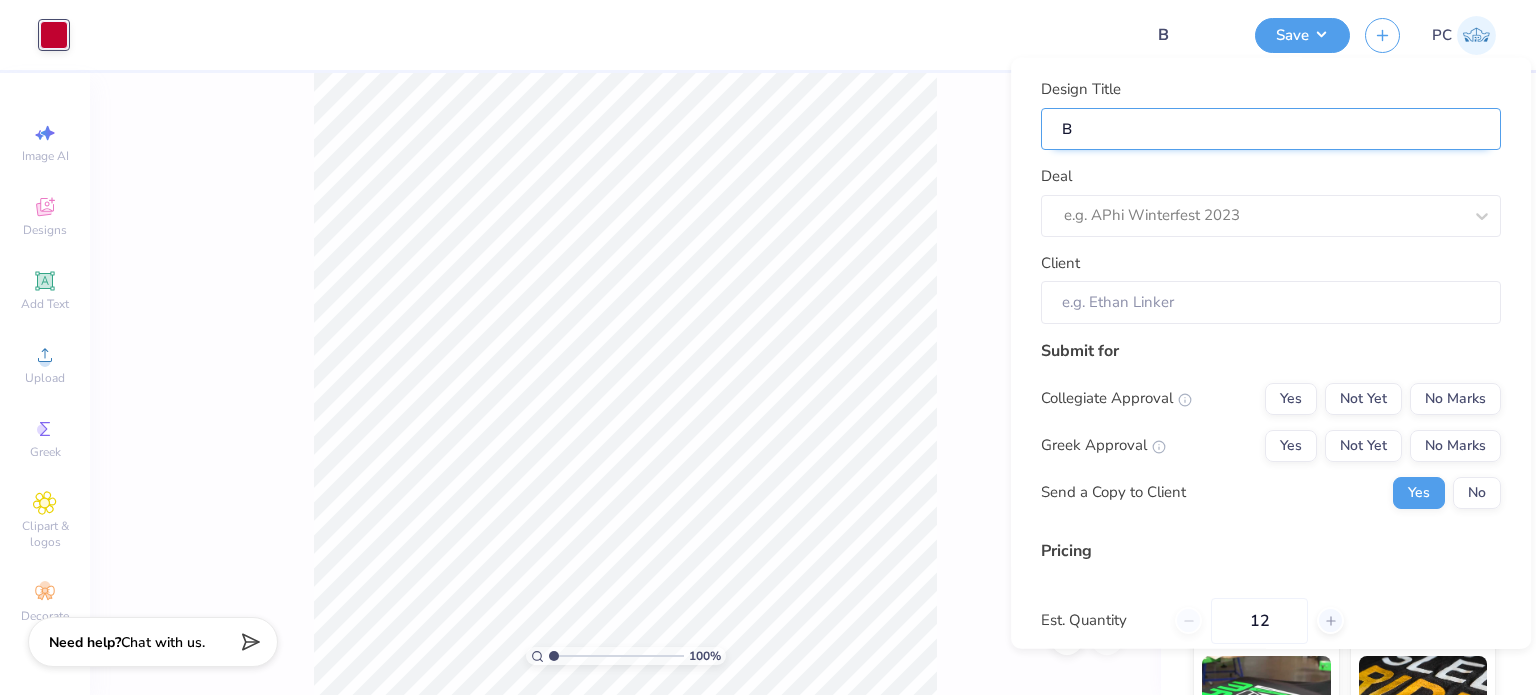 type on "Ba" 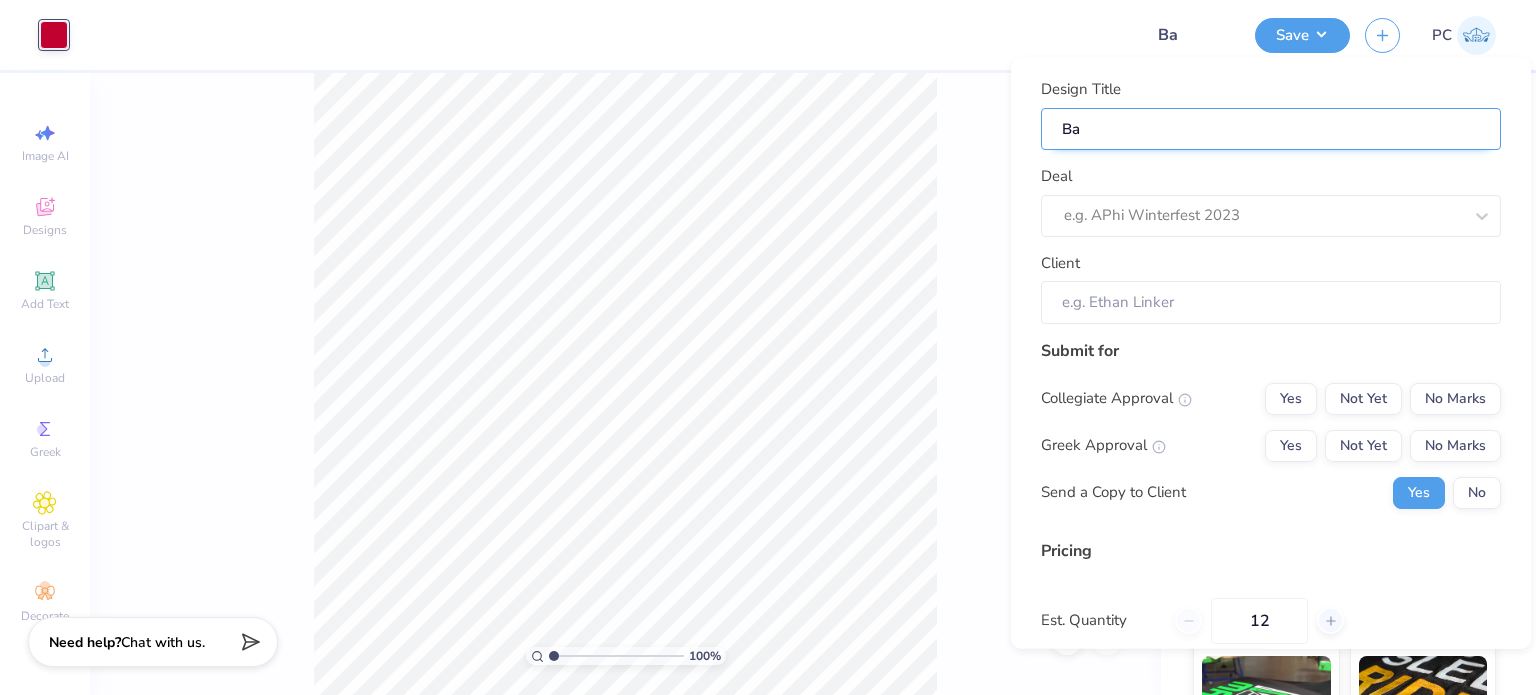 type on "Bad" 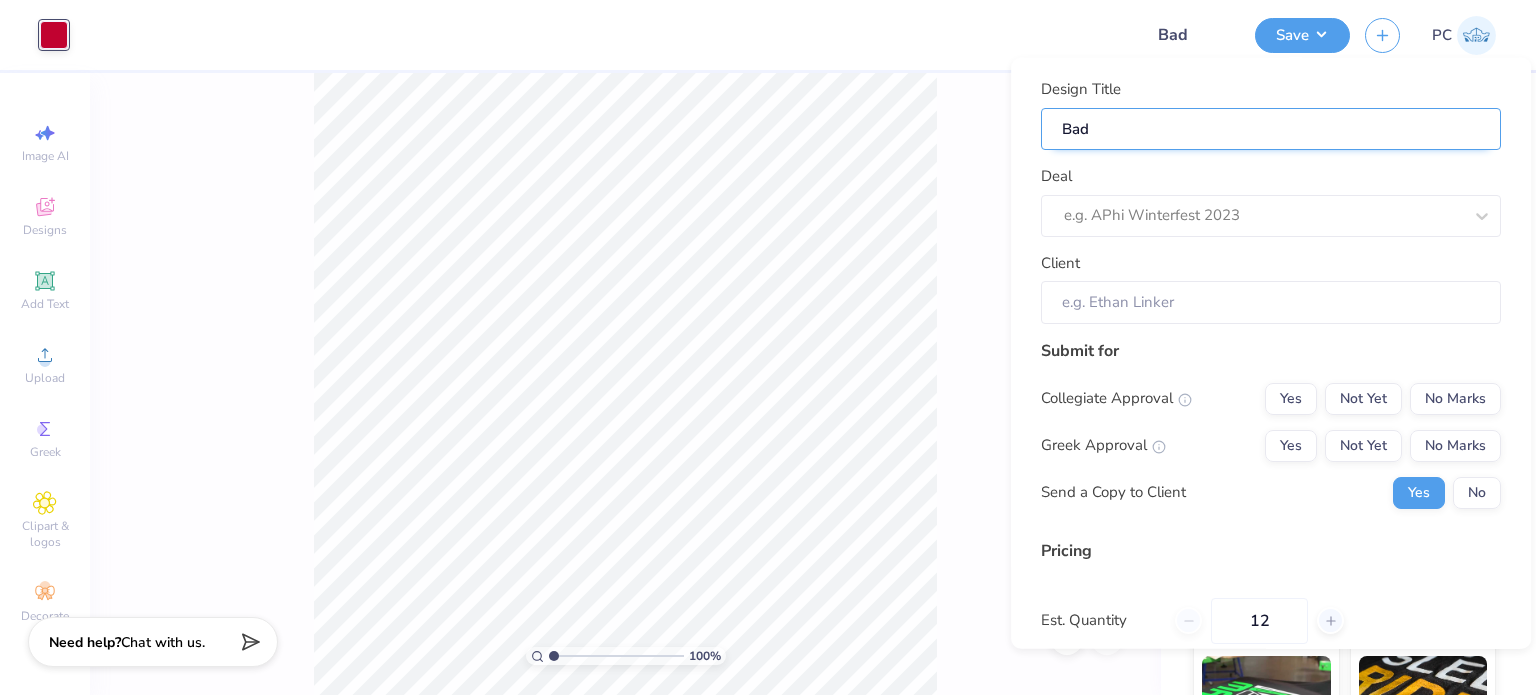 type on "Badi" 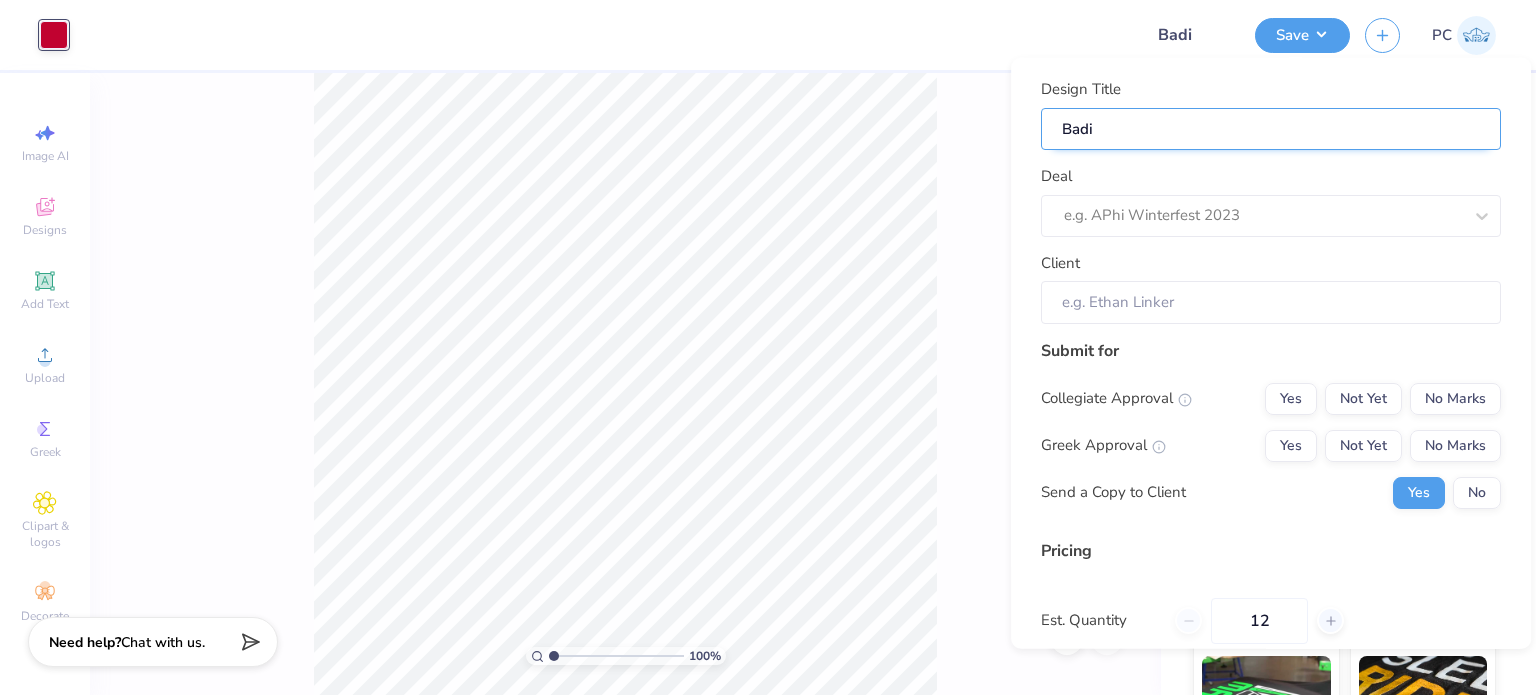 type on "Badin" 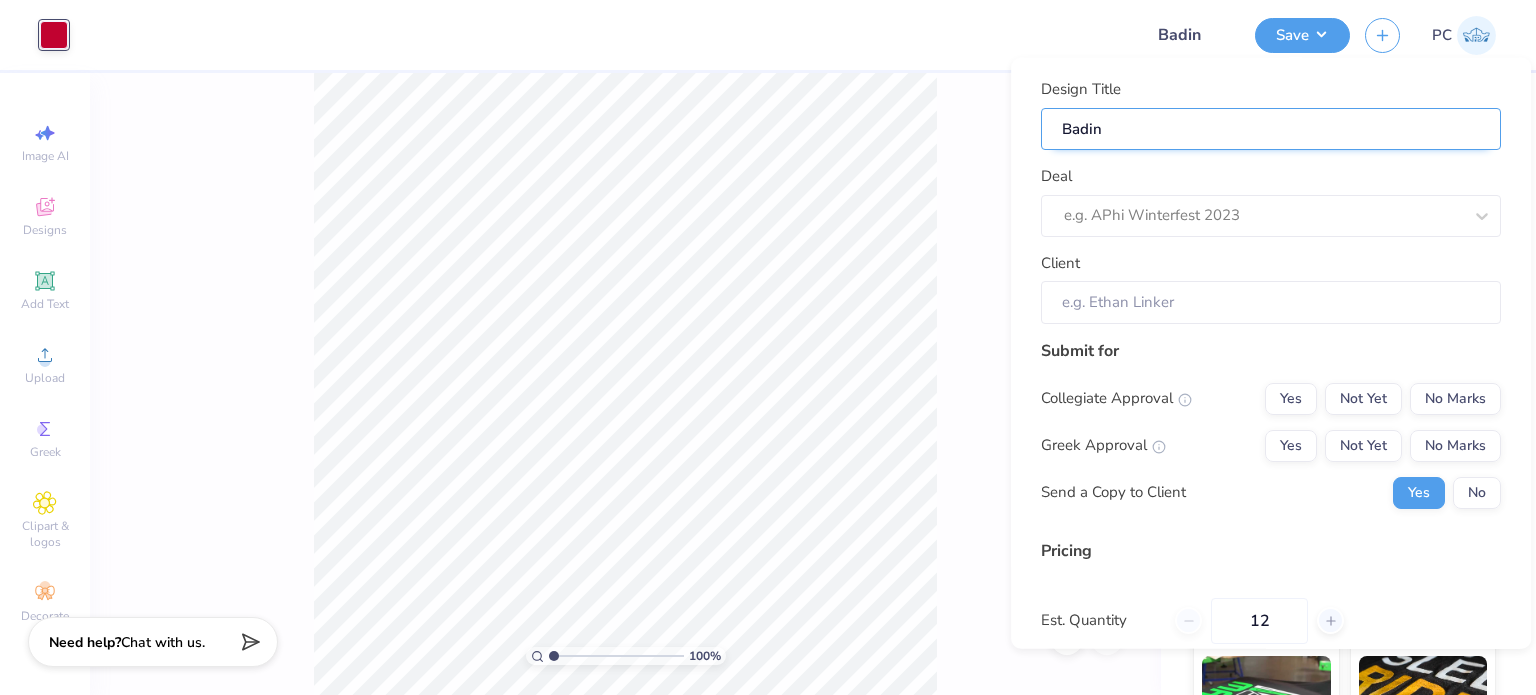 type on "Badi" 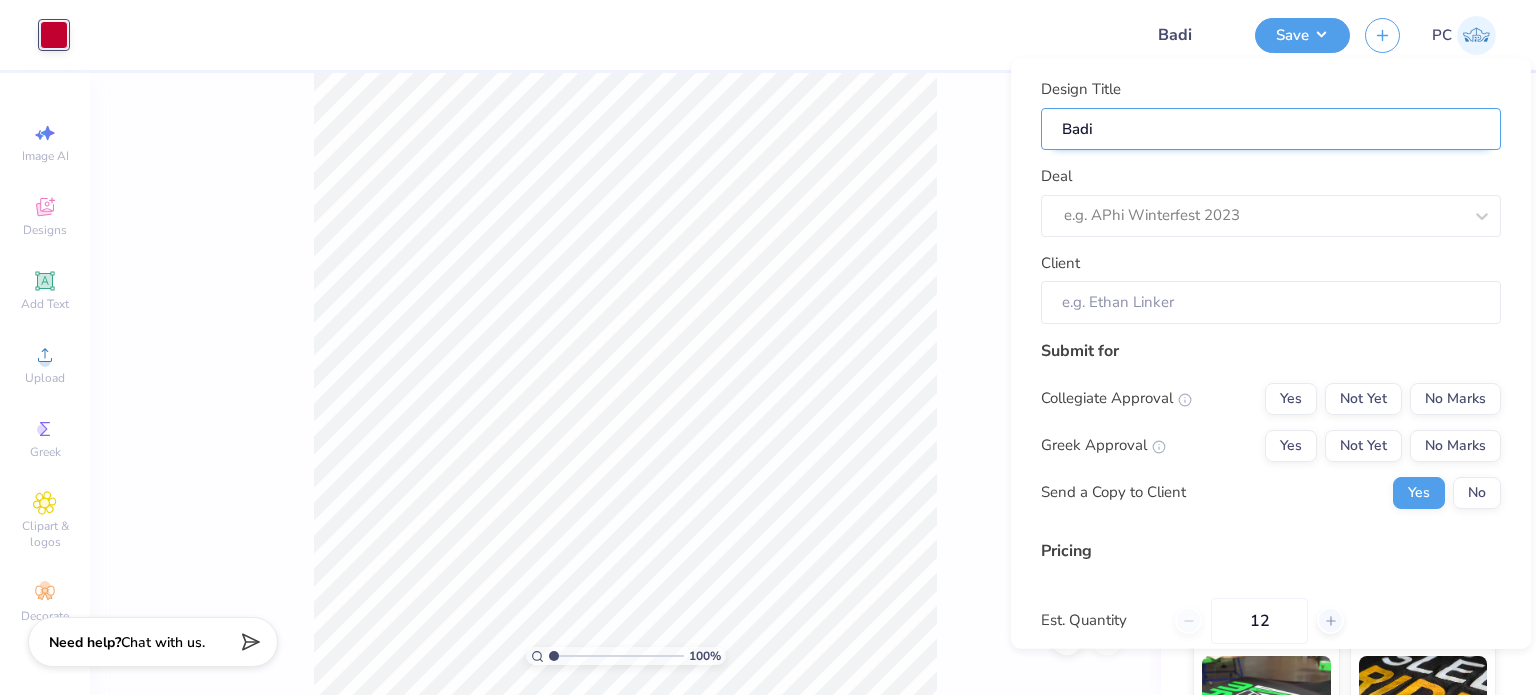 type on "Bad" 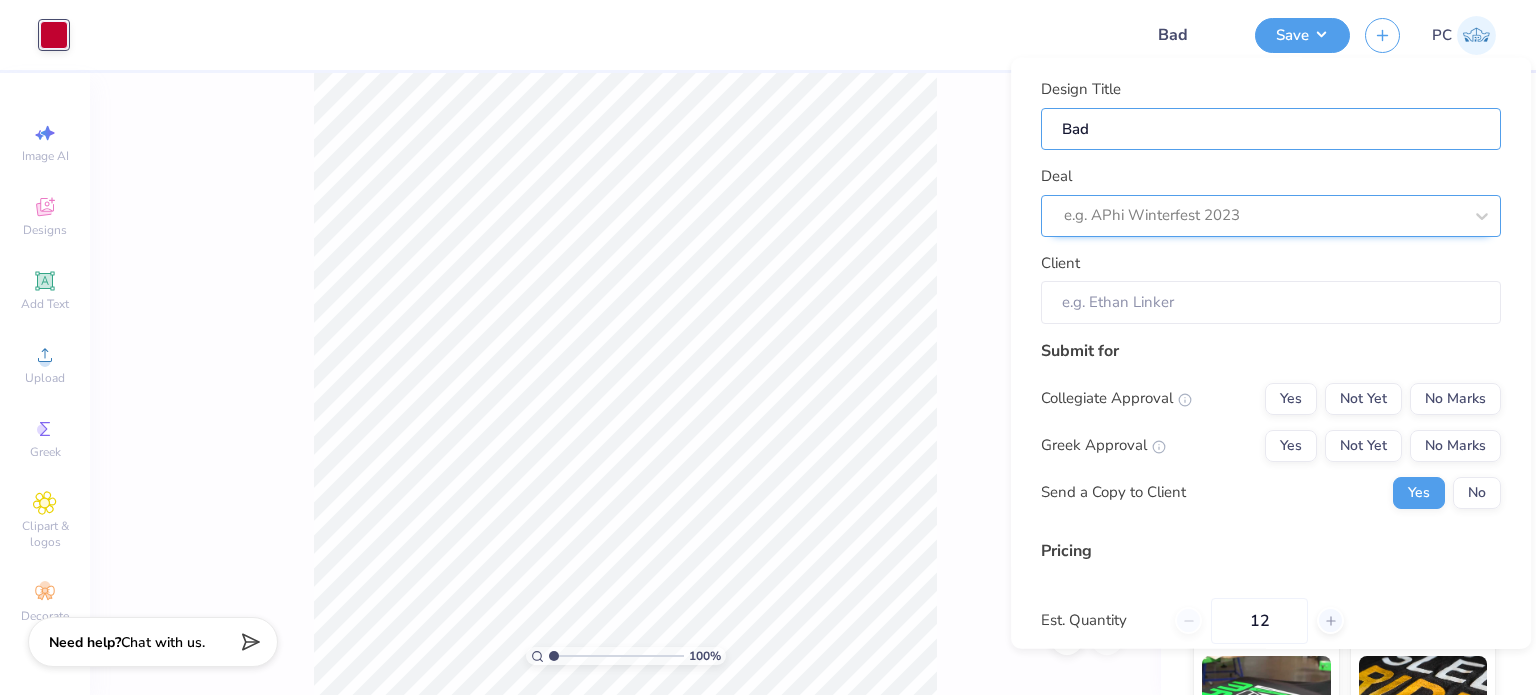 type on "Bad" 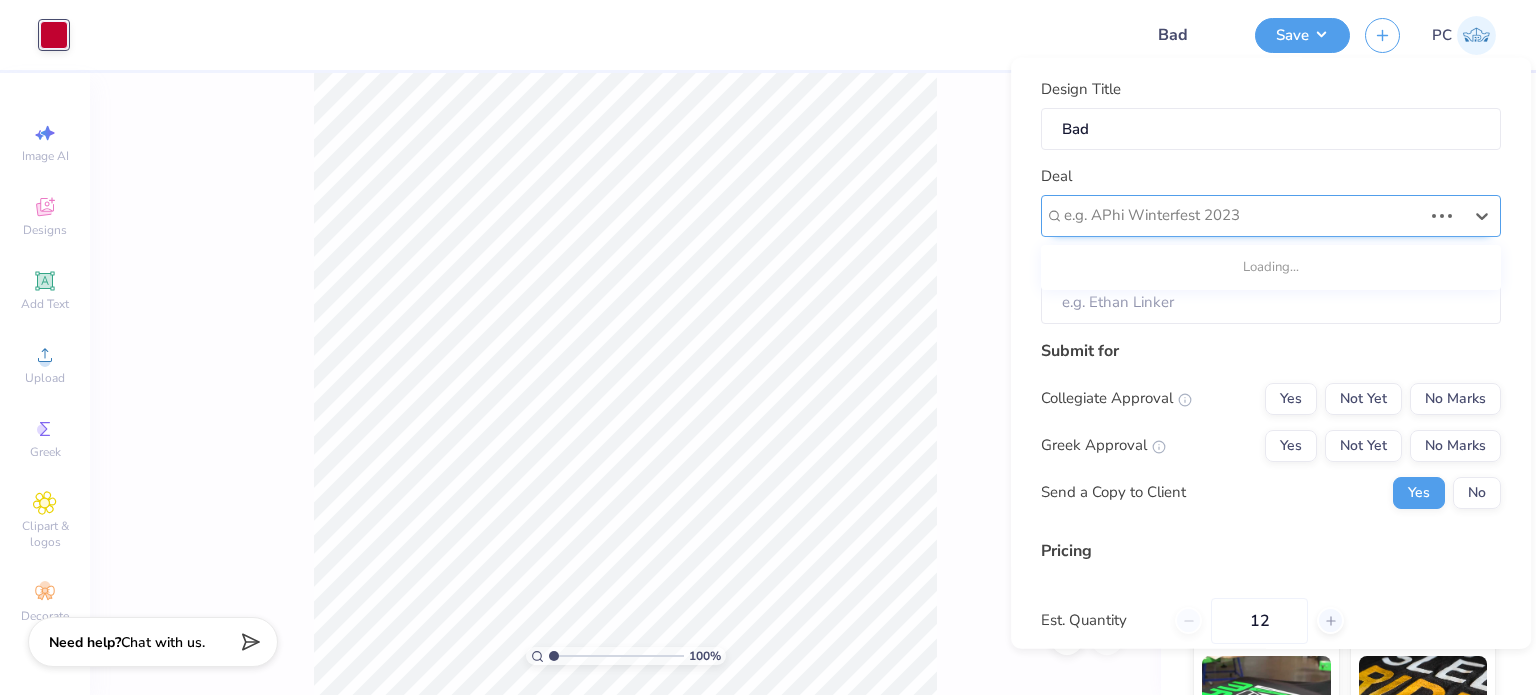 click at bounding box center (1243, 215) 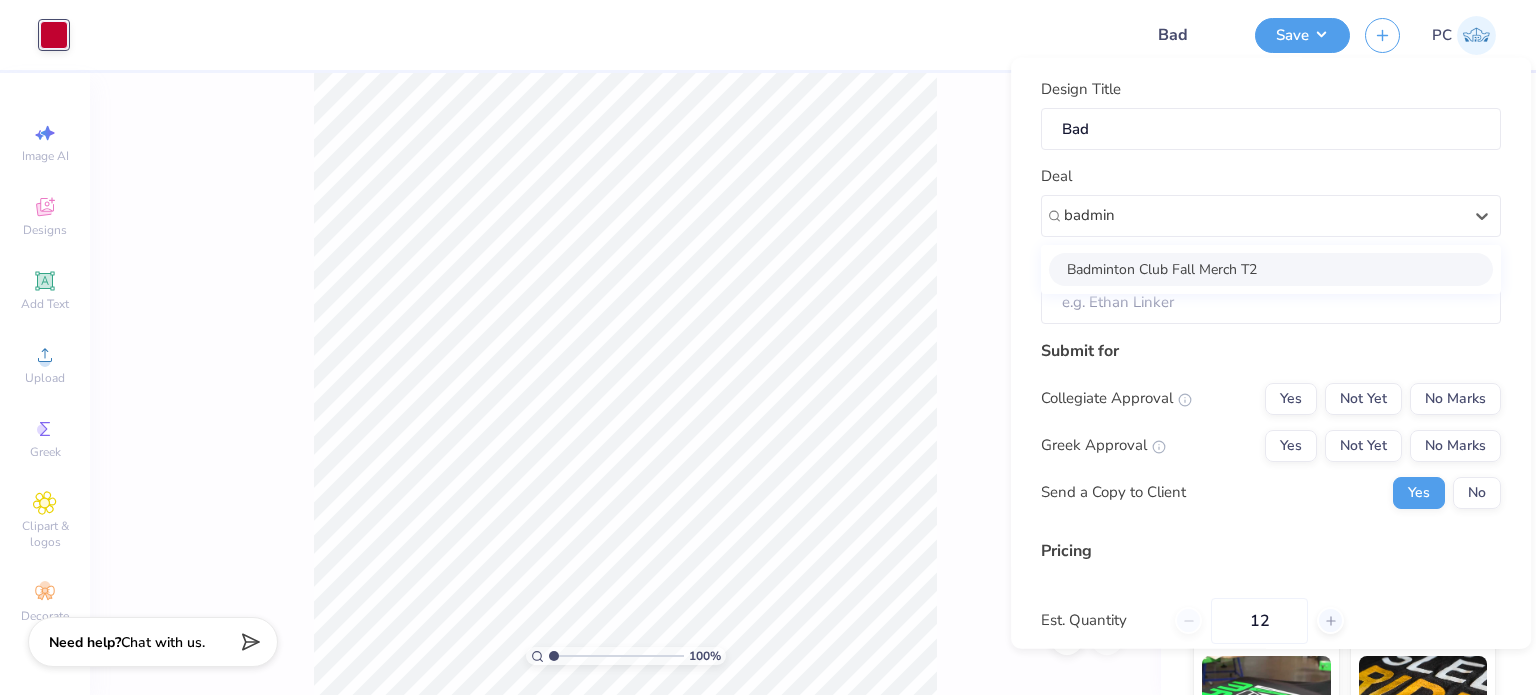 click on "Badminton Club Fall Merch T2" at bounding box center [1271, 268] 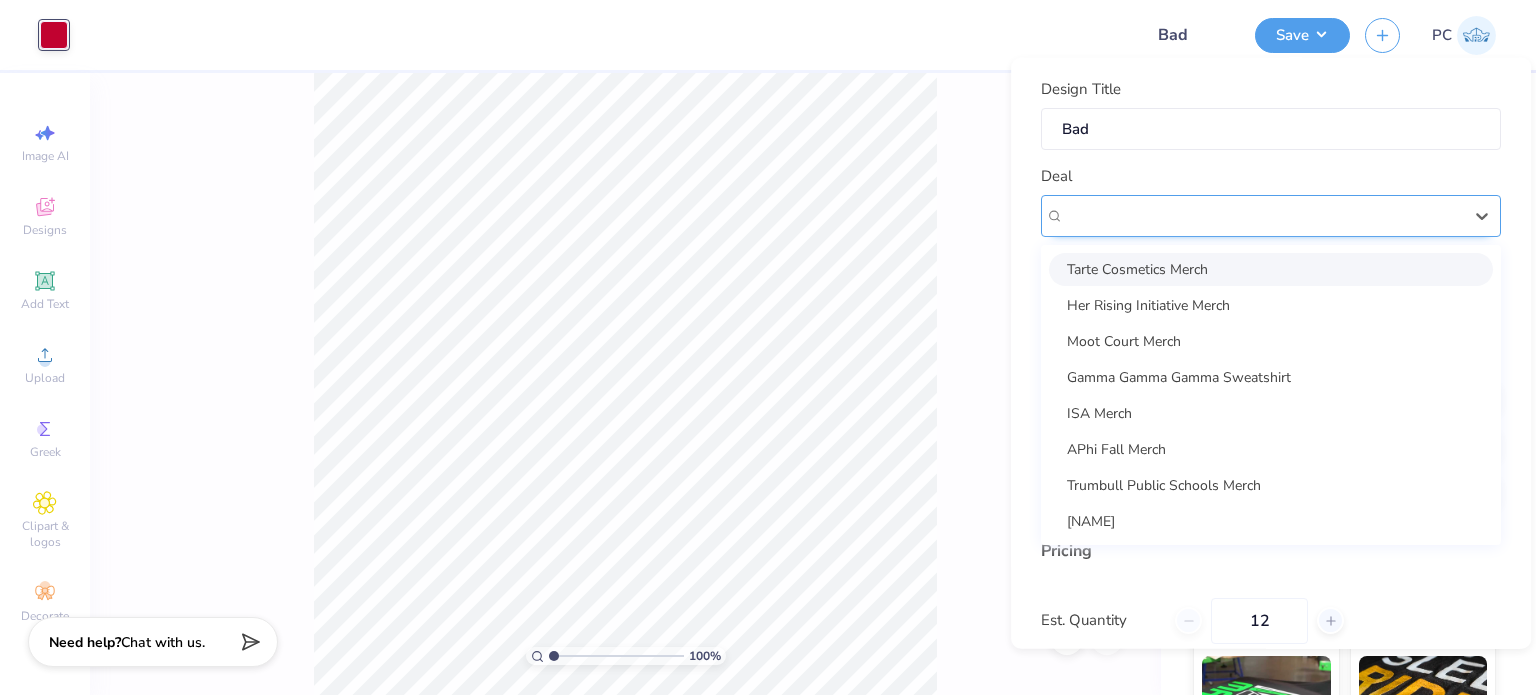 type on "$28.72" 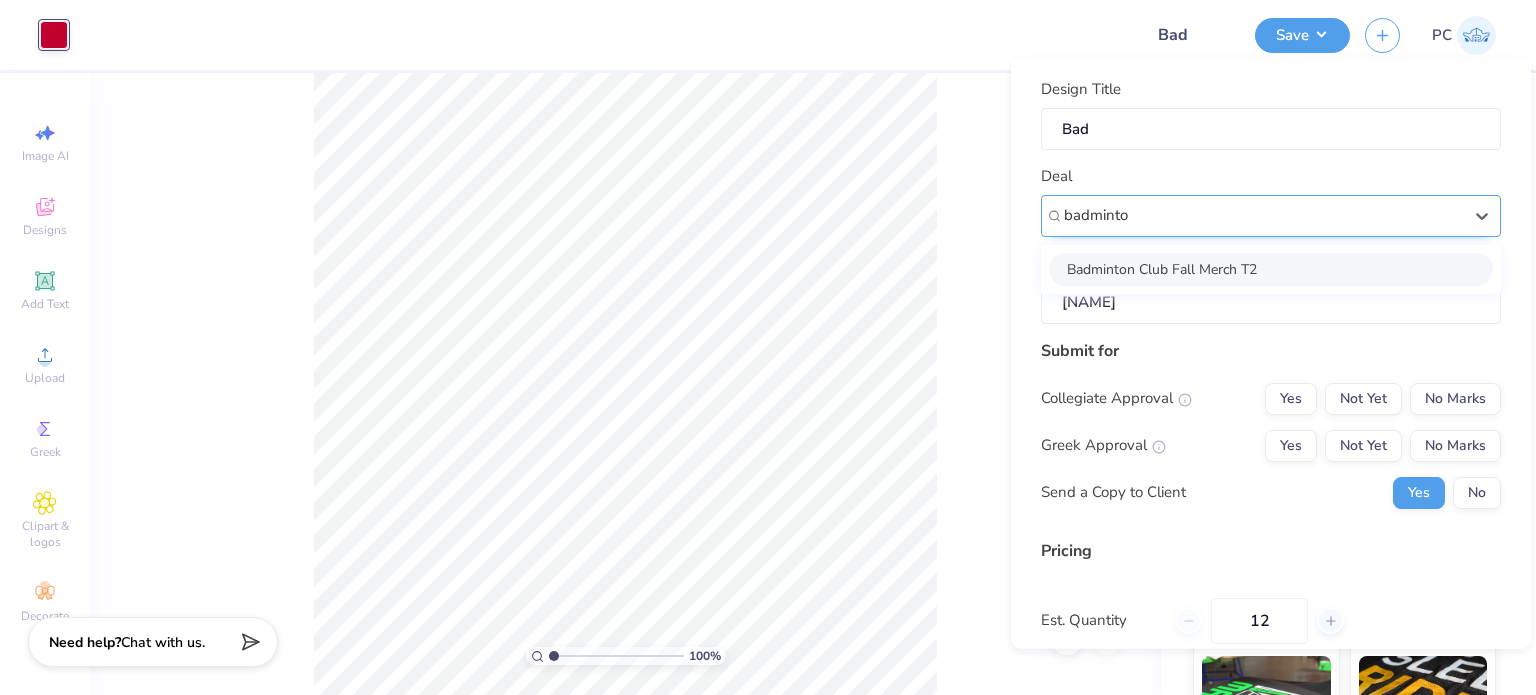 click on "Badminton Club Fall Merch T2" at bounding box center (1271, 268) 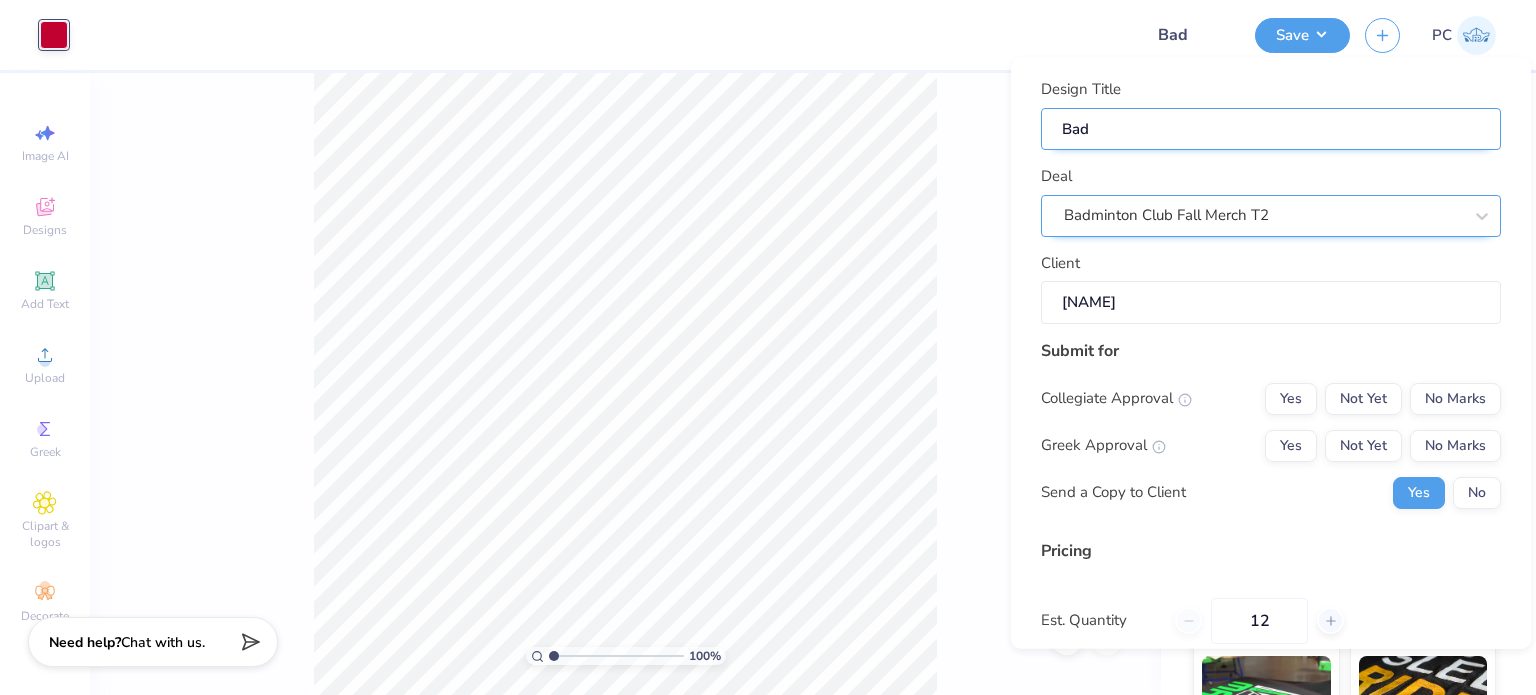 click on "Bad" at bounding box center (1271, 128) 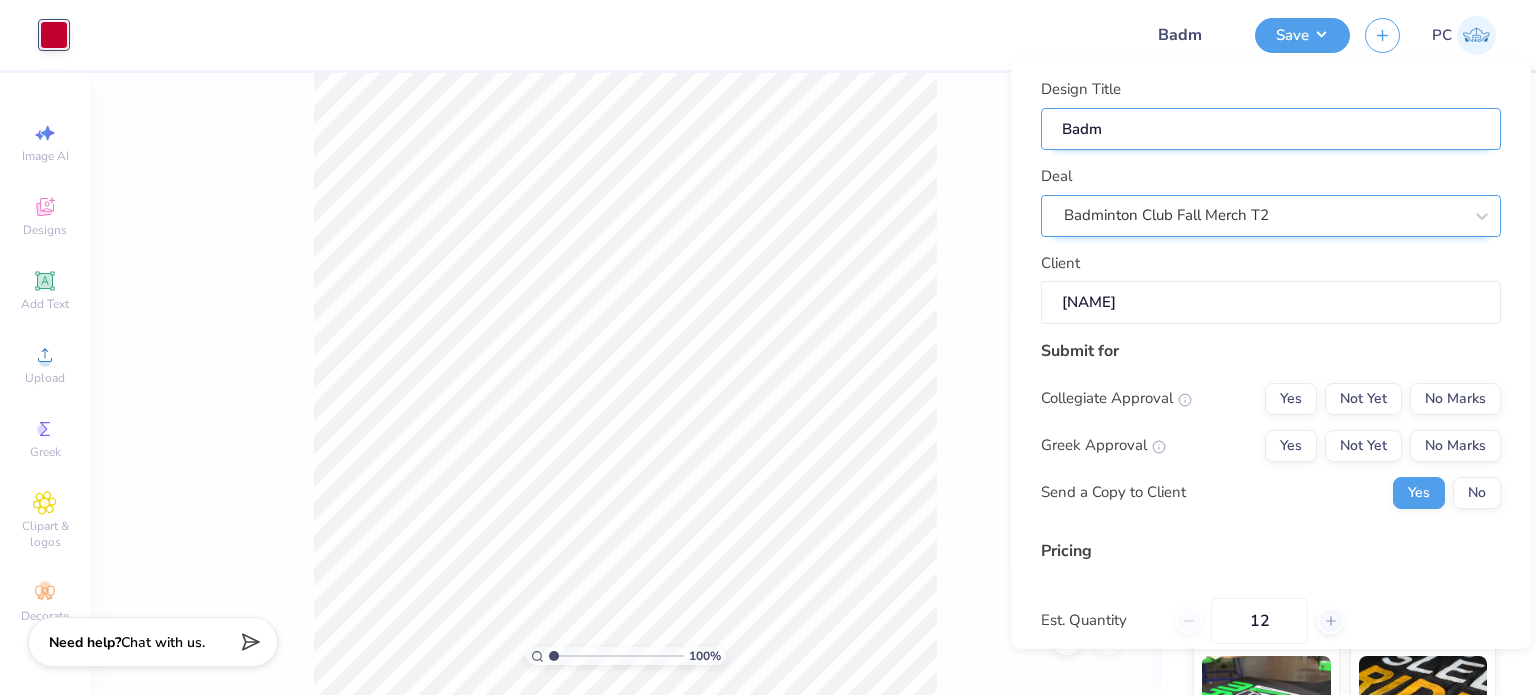 type on "Badmi" 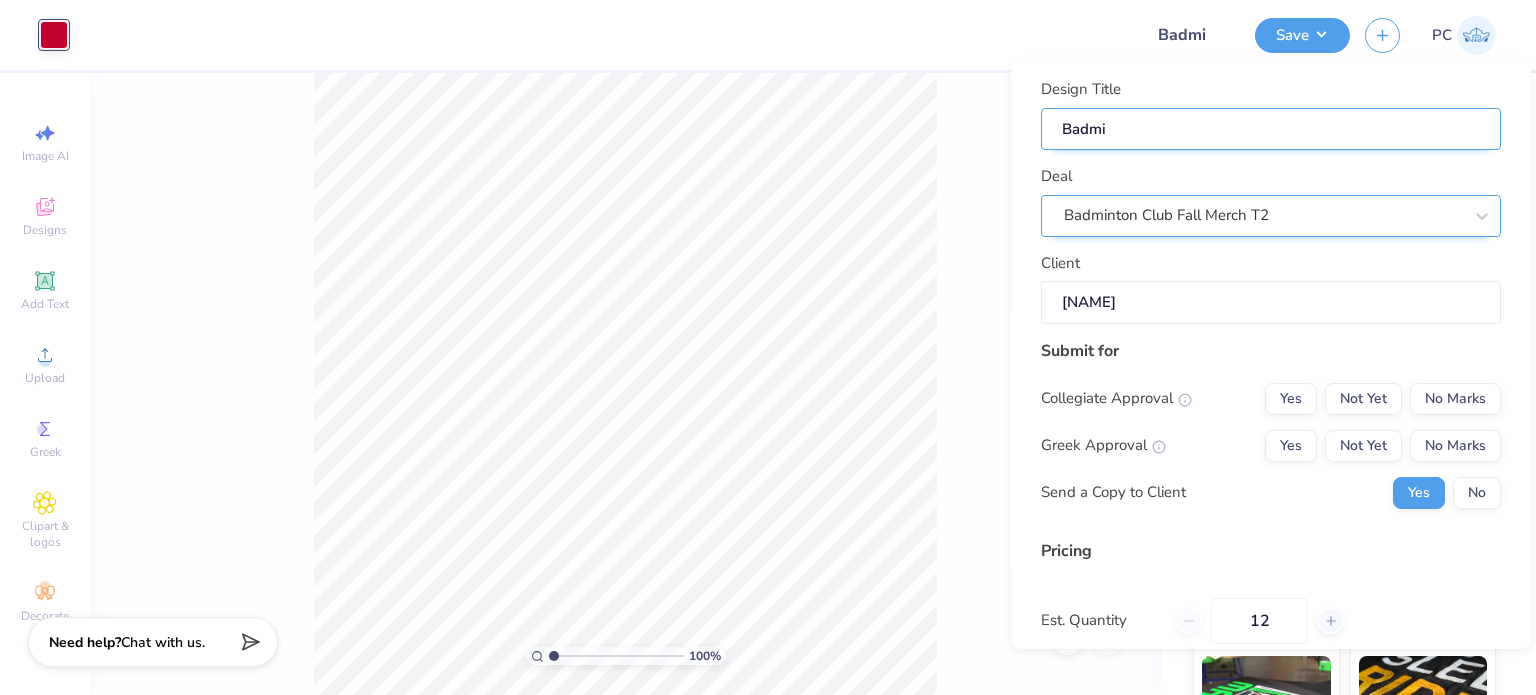 type on "Badmin" 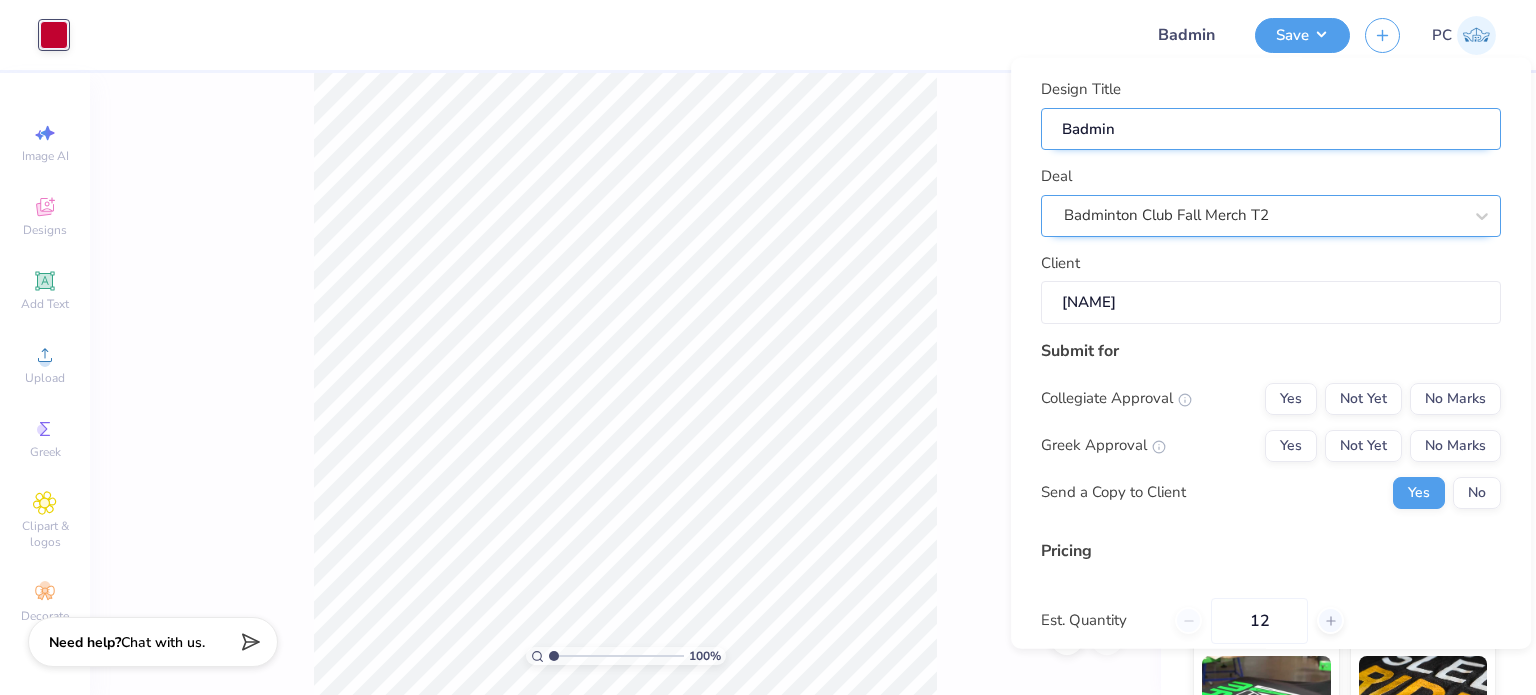 type on "Badmint" 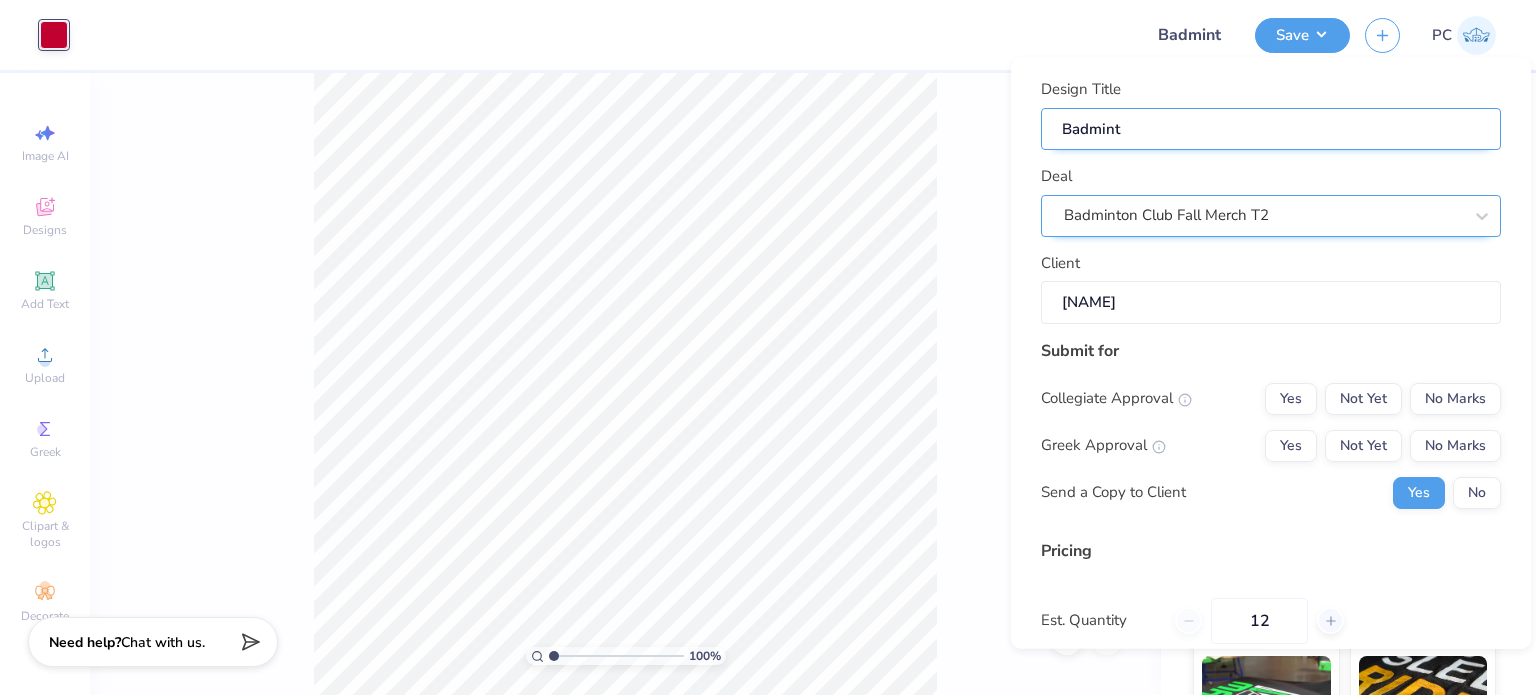 type on "Badminto" 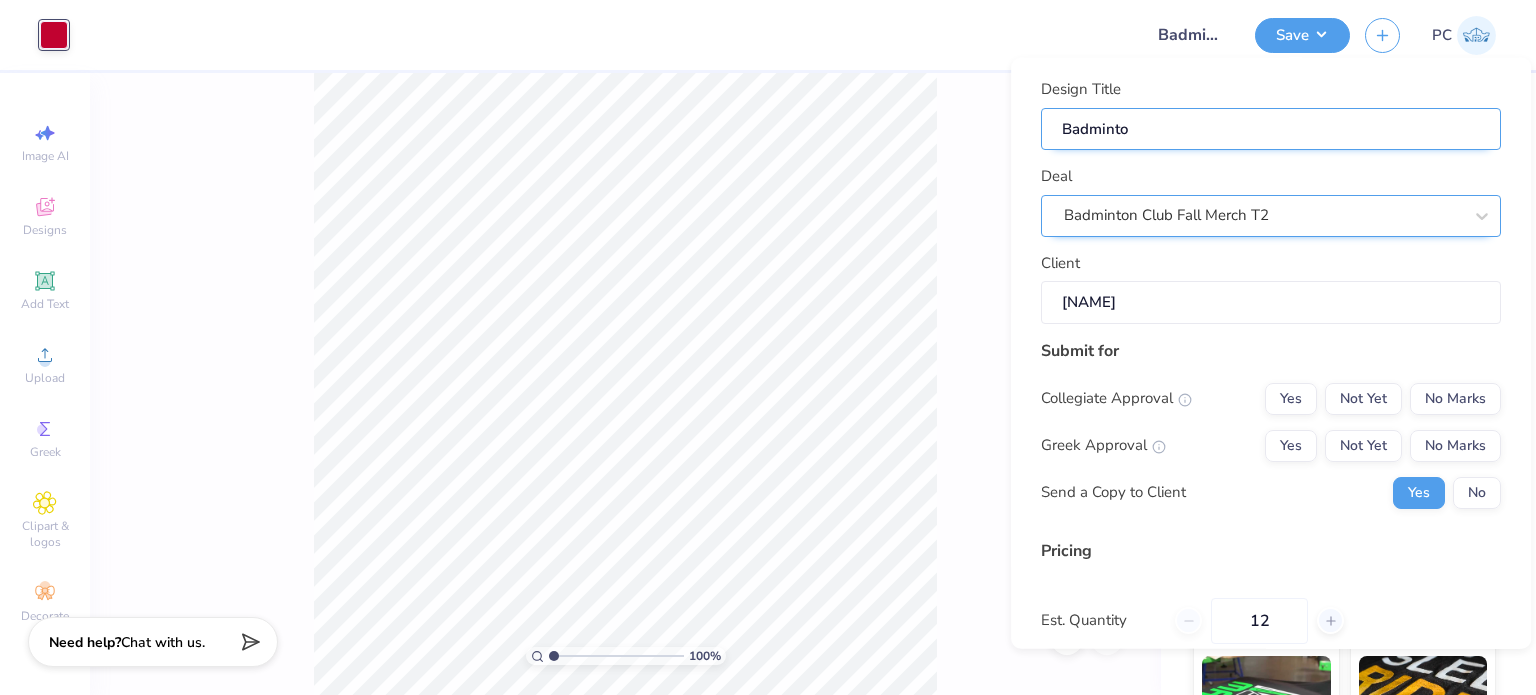 type on "Badminton" 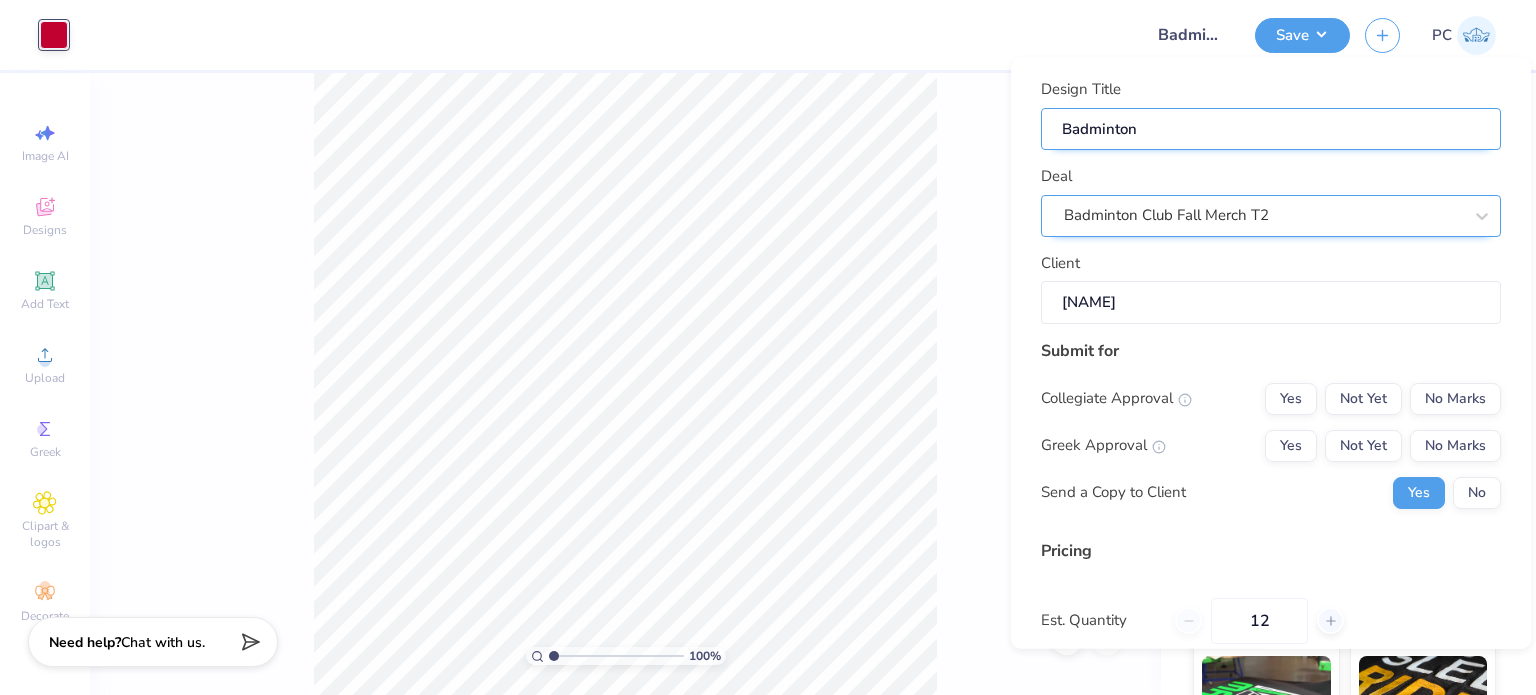 type on "Badminton" 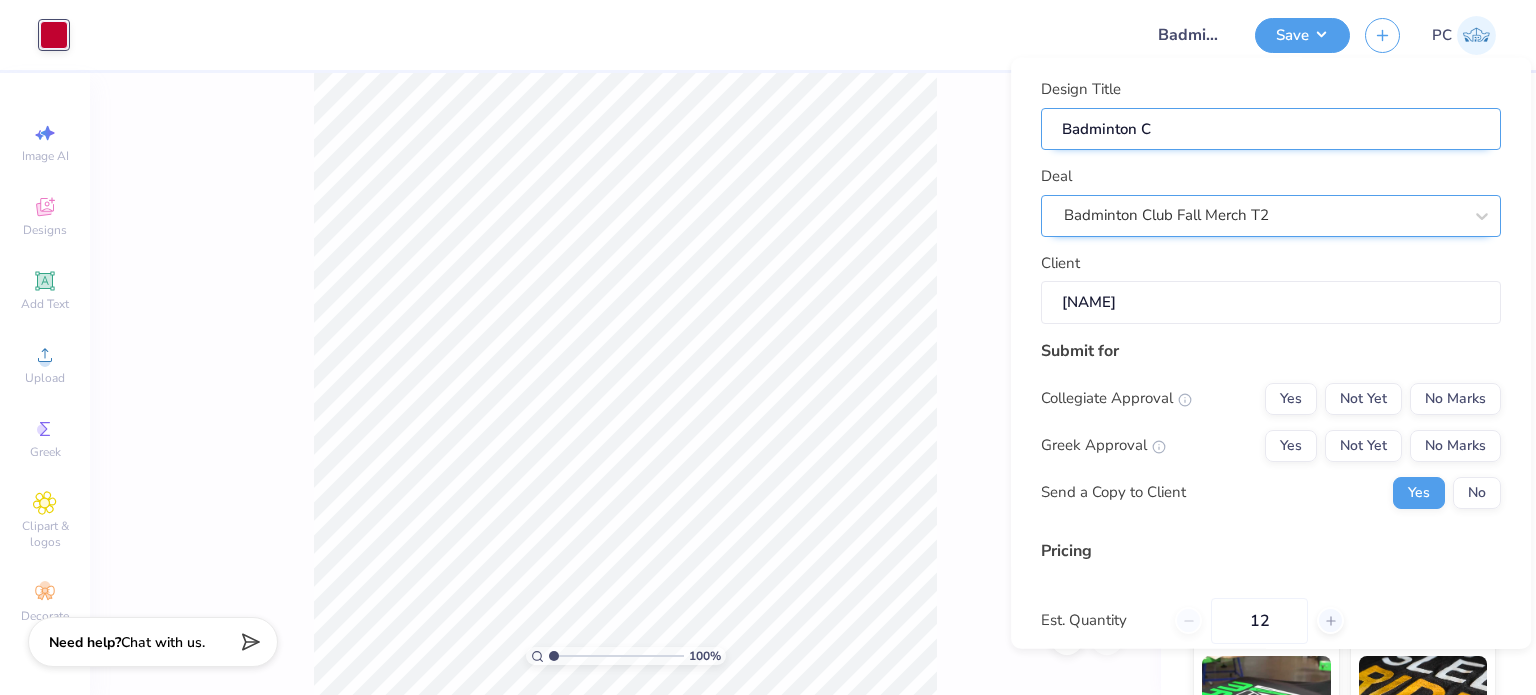 type on "Badminton Cl" 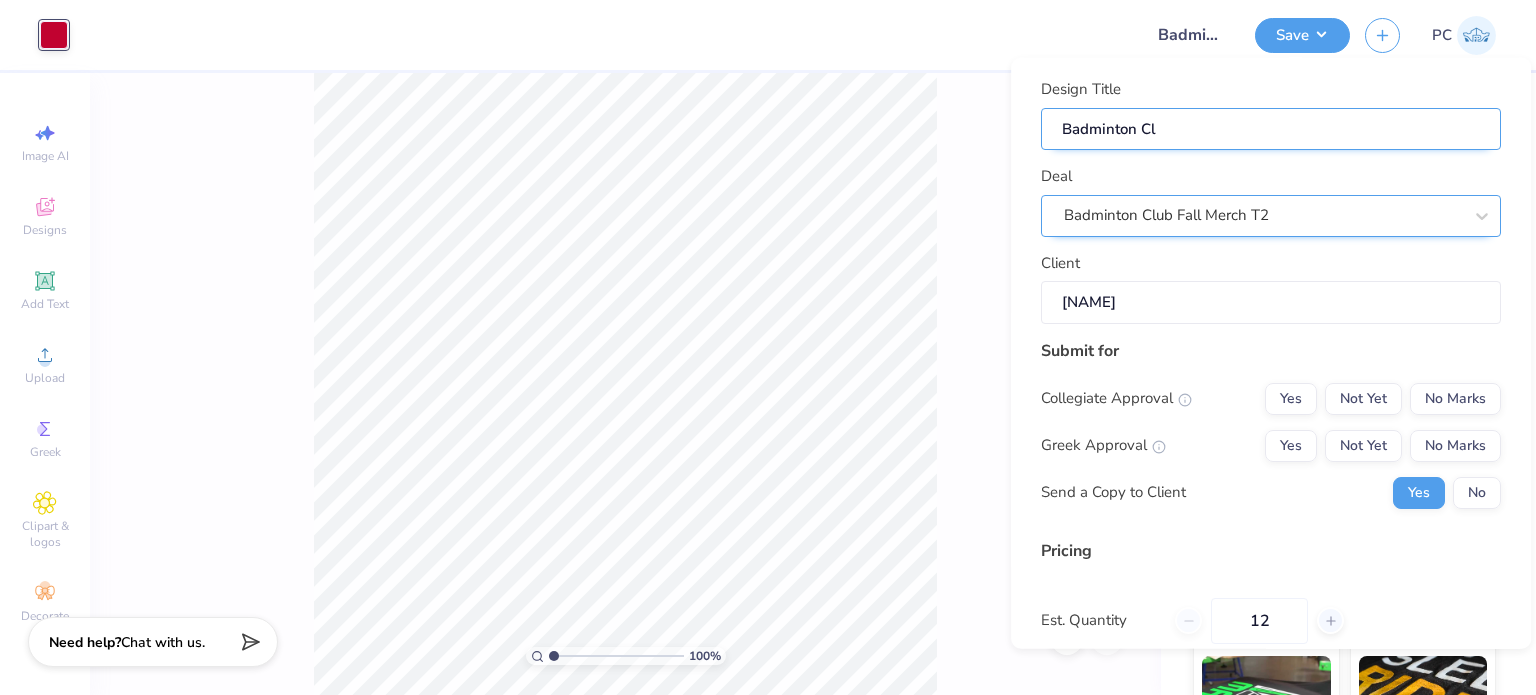 type on "Badminton Clu" 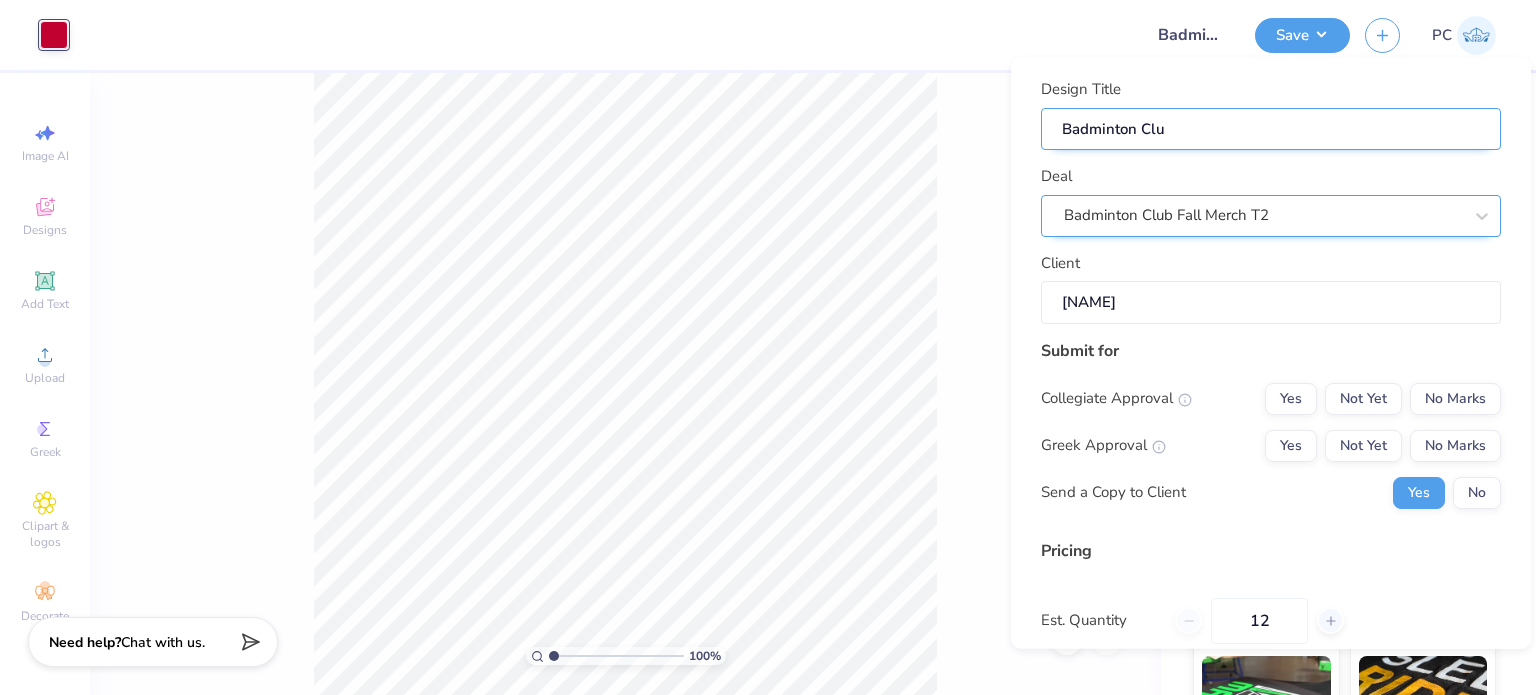 type on "Badminton Club" 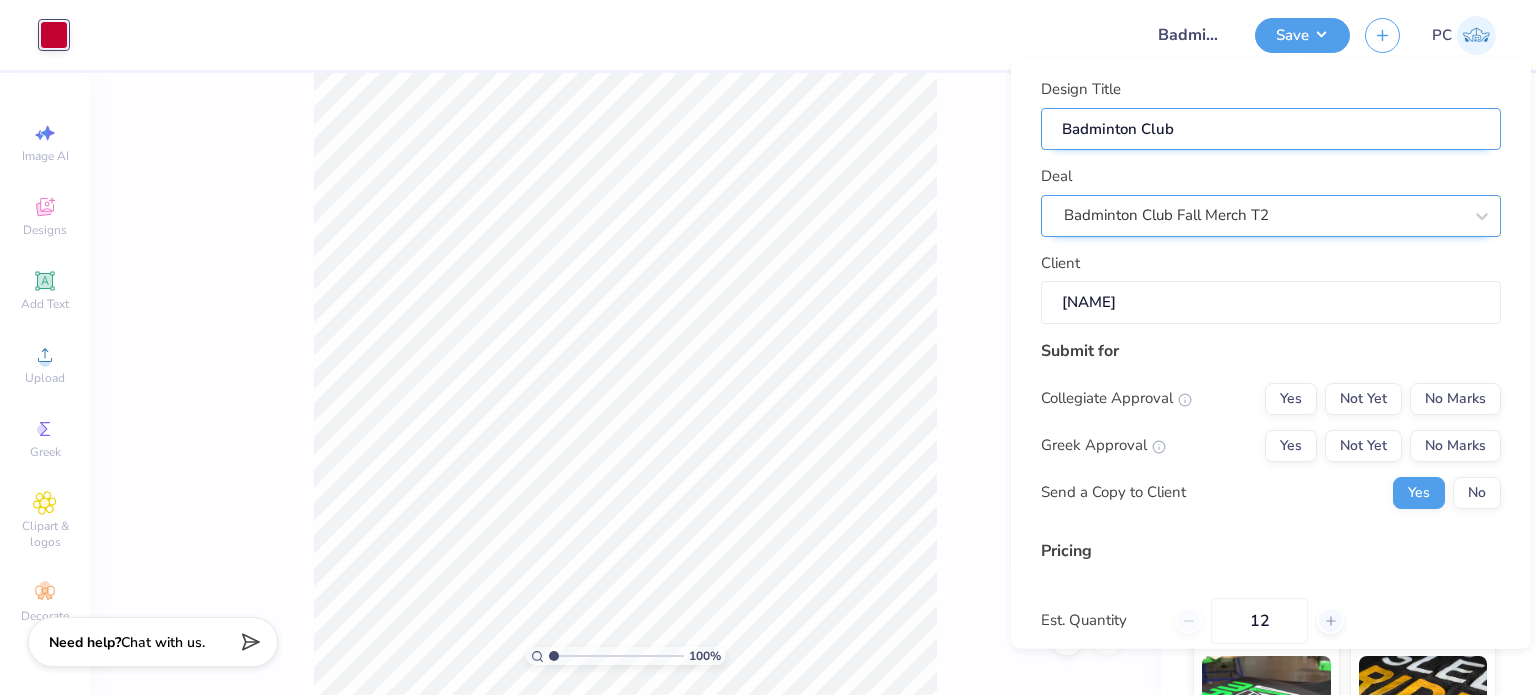type on "Badminton Club" 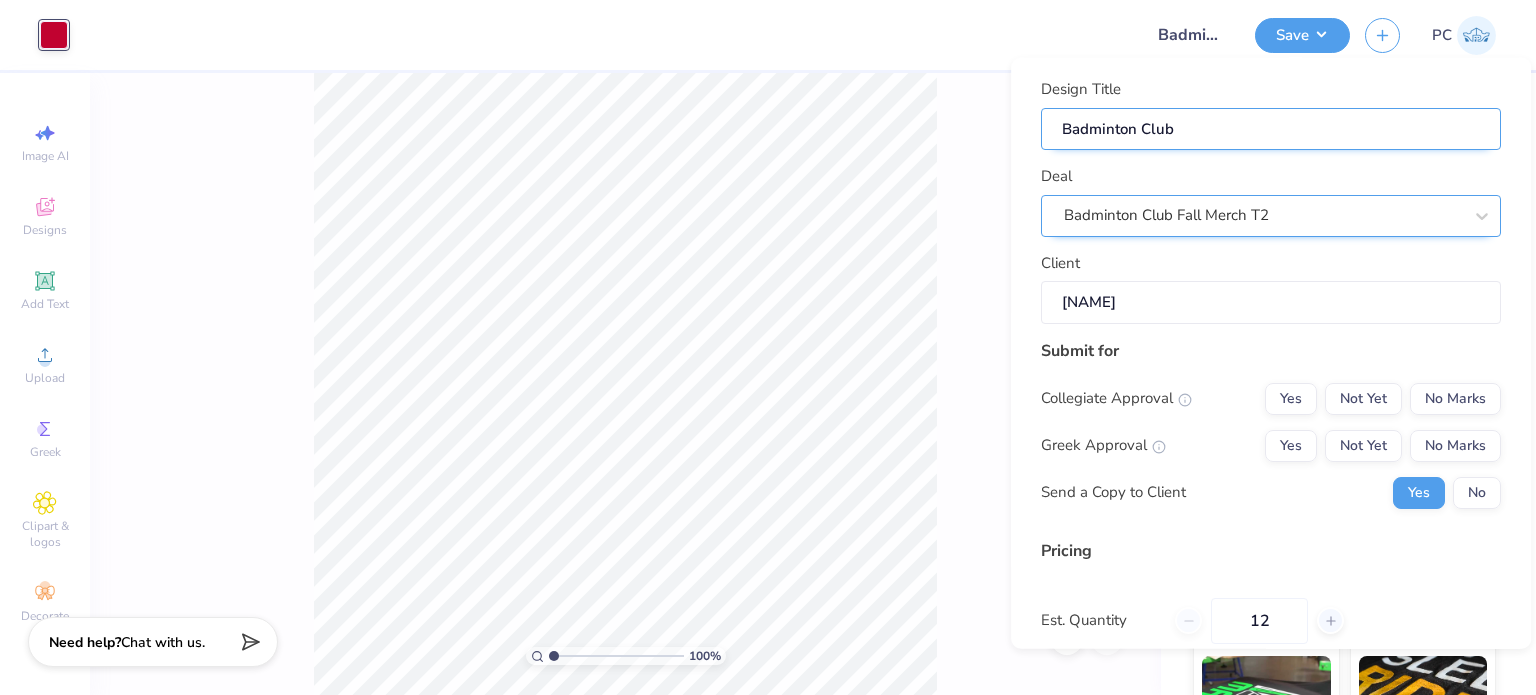 type on "Badminton Club F" 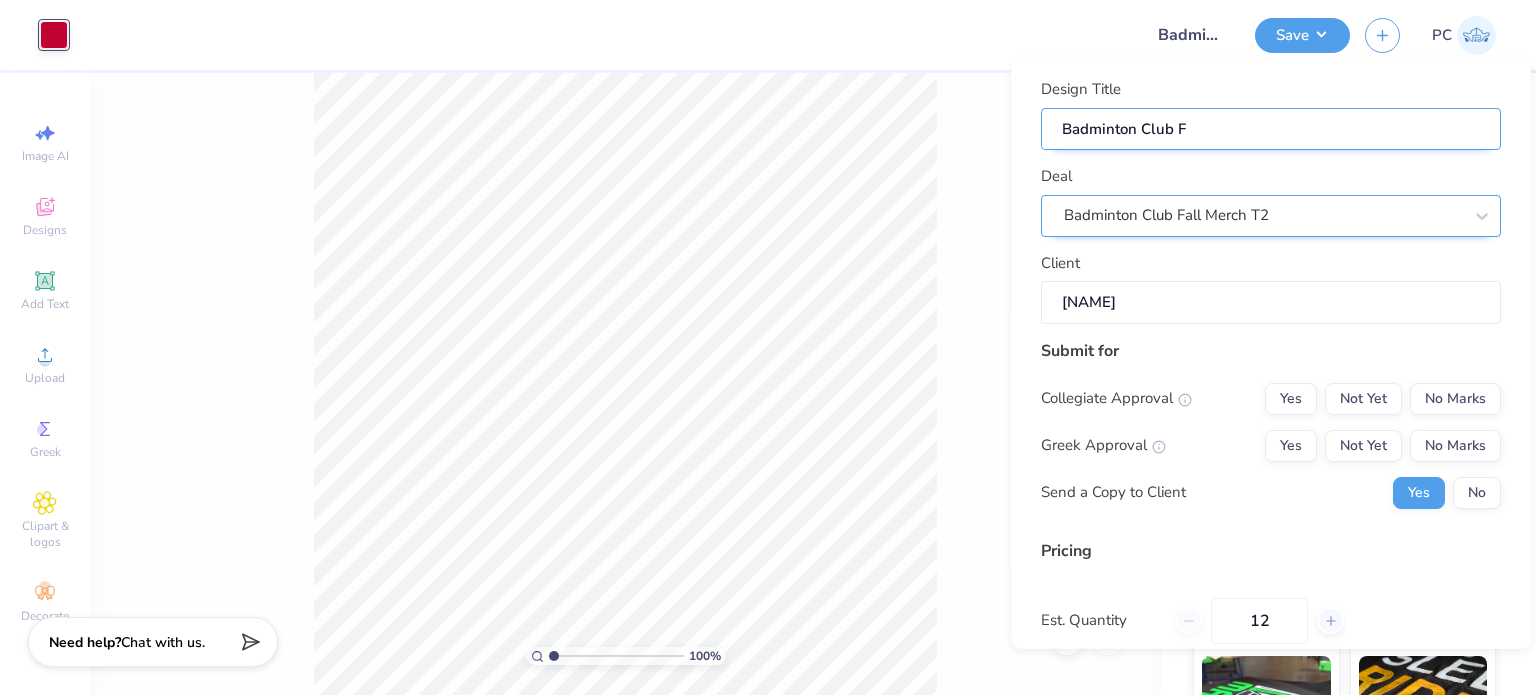 type on "Badminton Club Fa" 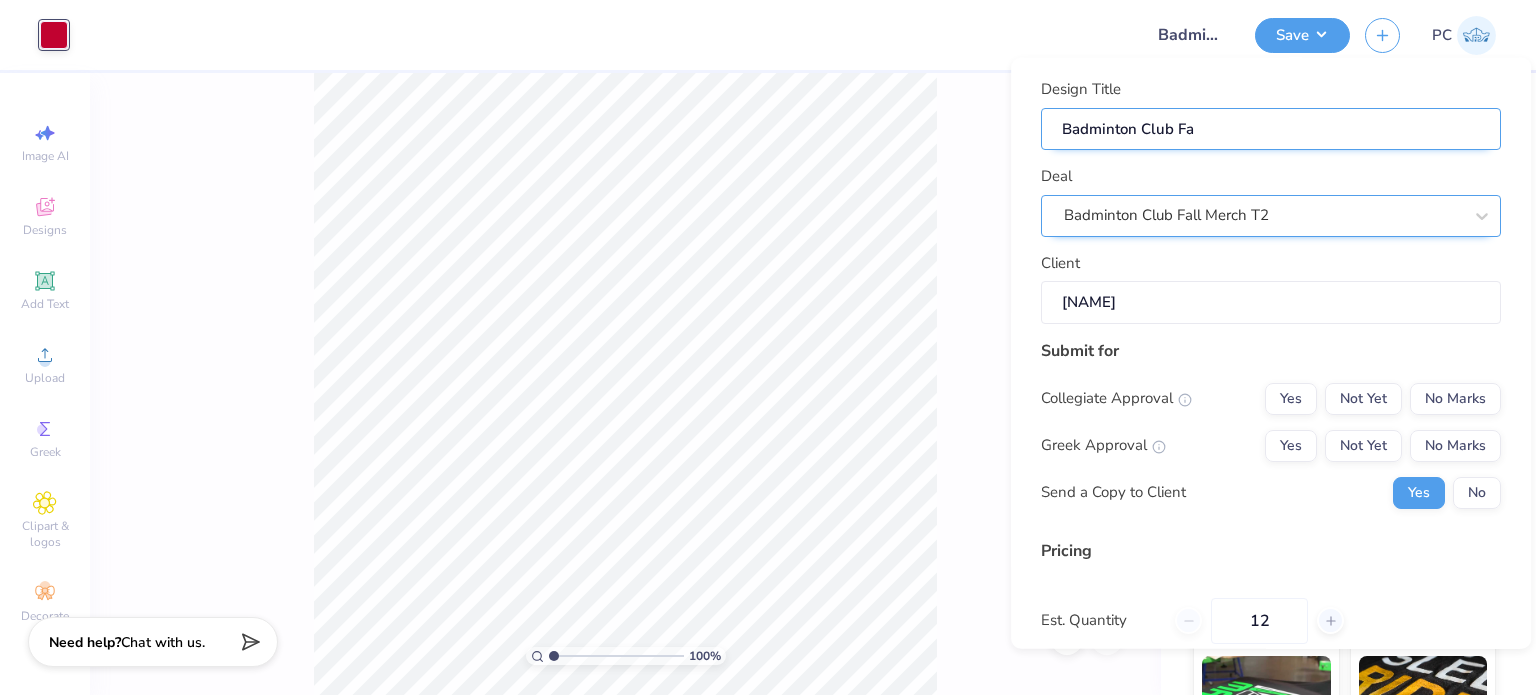 type on "Badminton Club Fak" 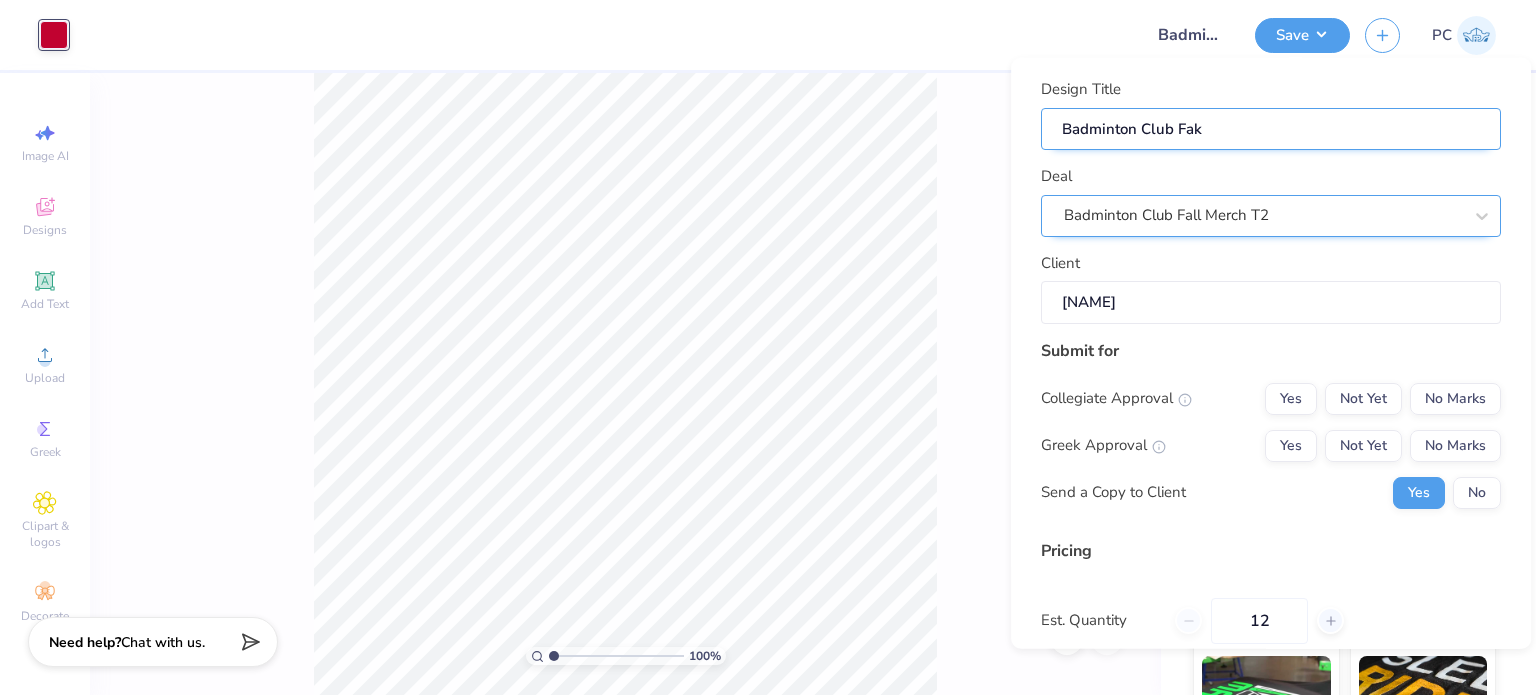 type on "Badminton Club Fa" 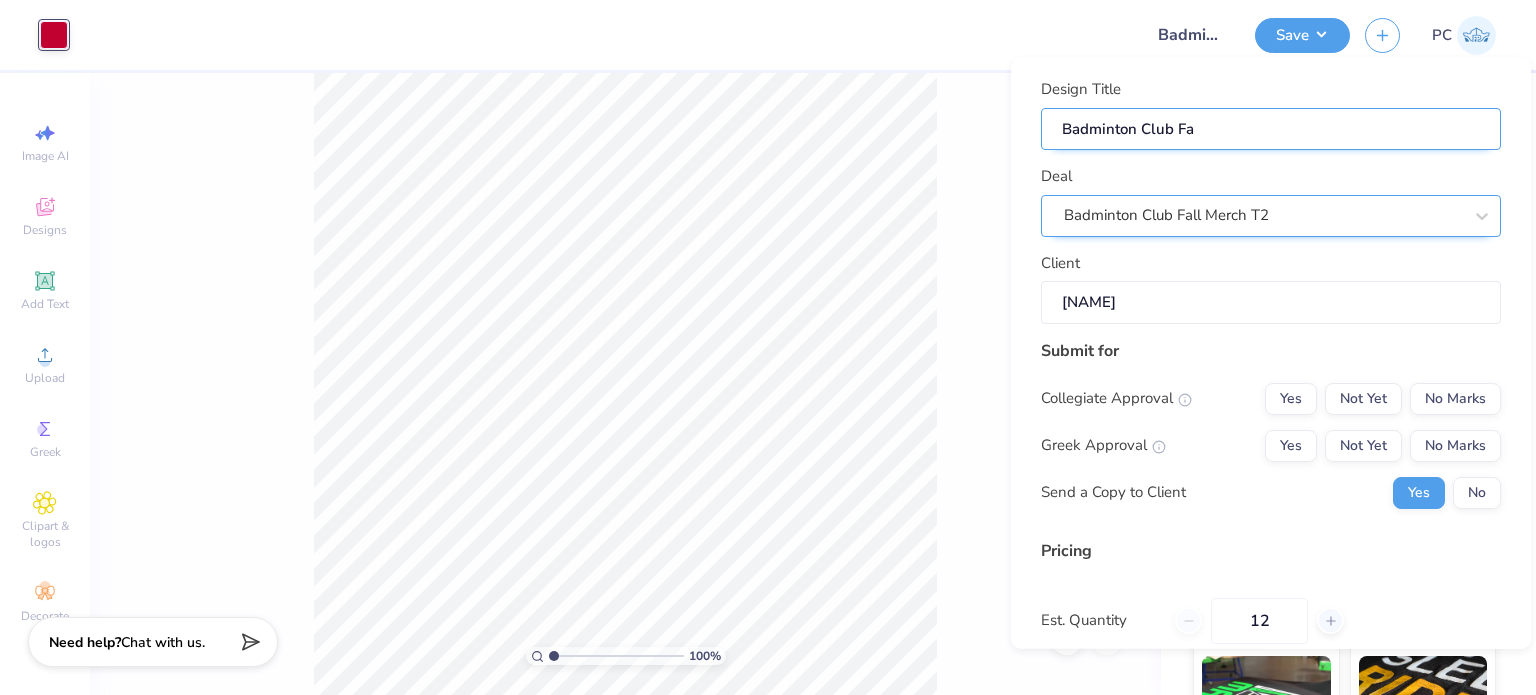 type on "Badminton Club Fal" 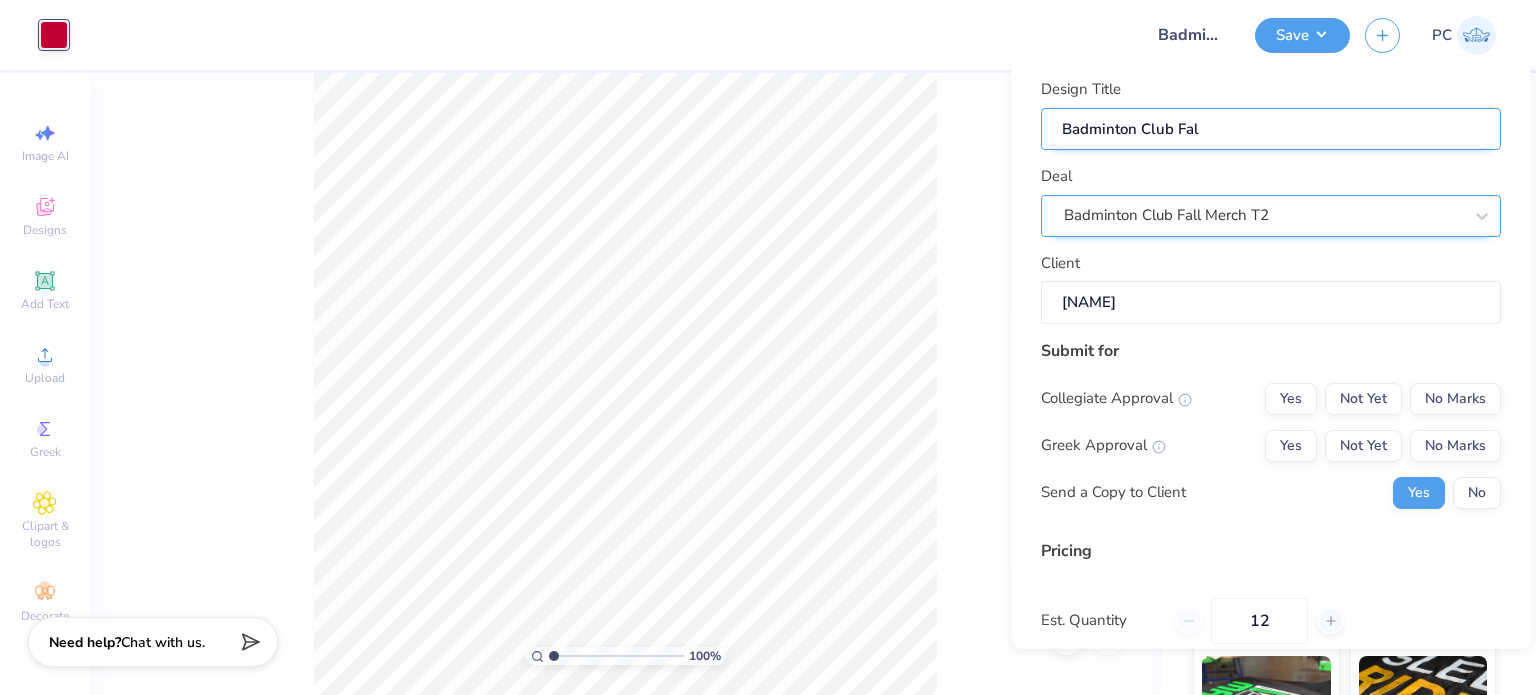 type on "Badminton Club Fall" 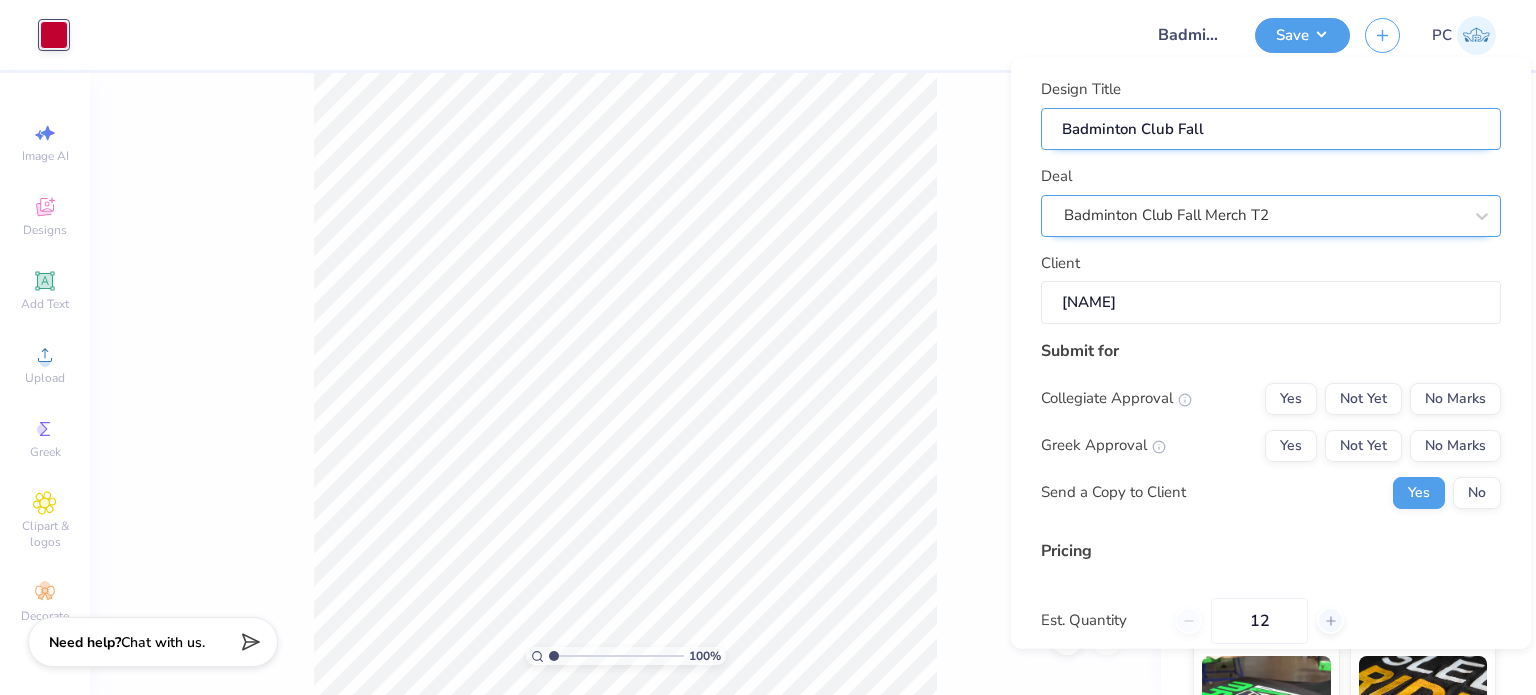 type on "Badminton Club Fall" 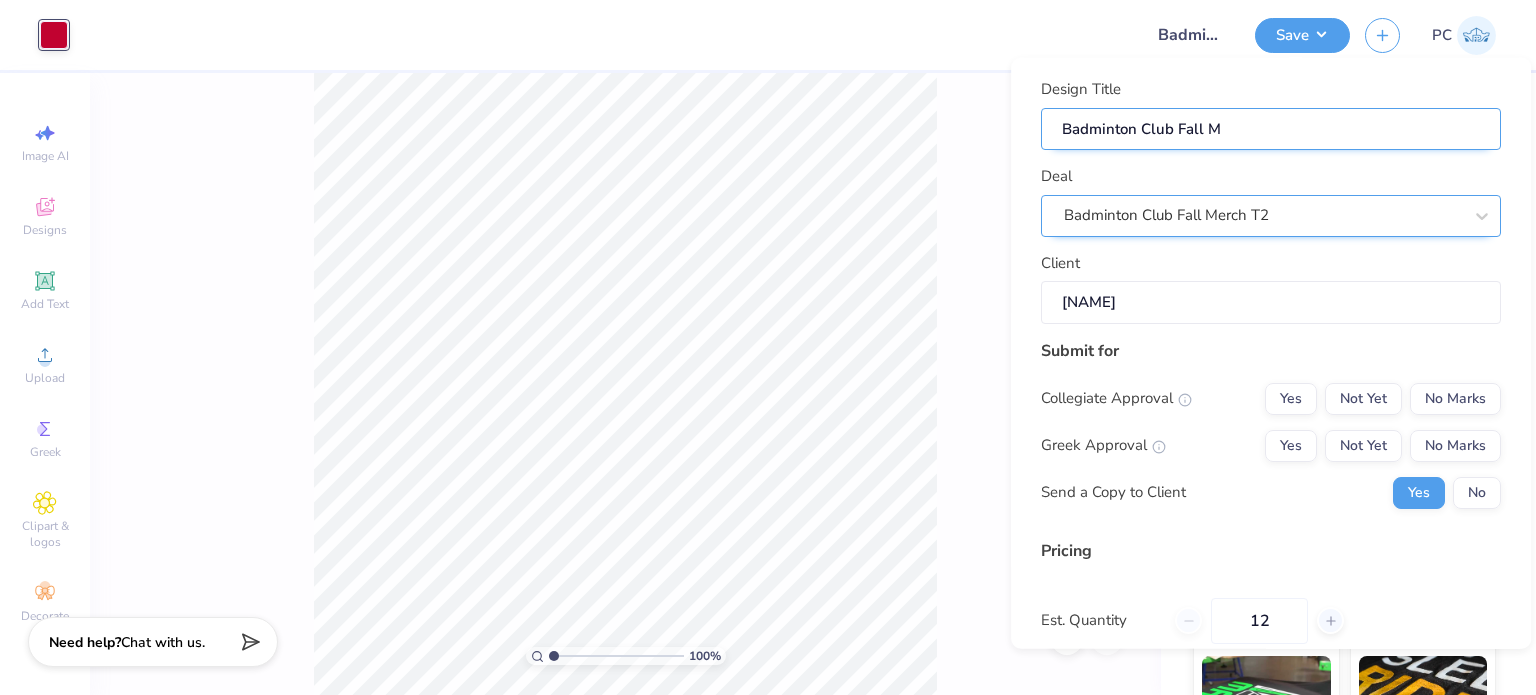 type on "Badminton Club Fall Me" 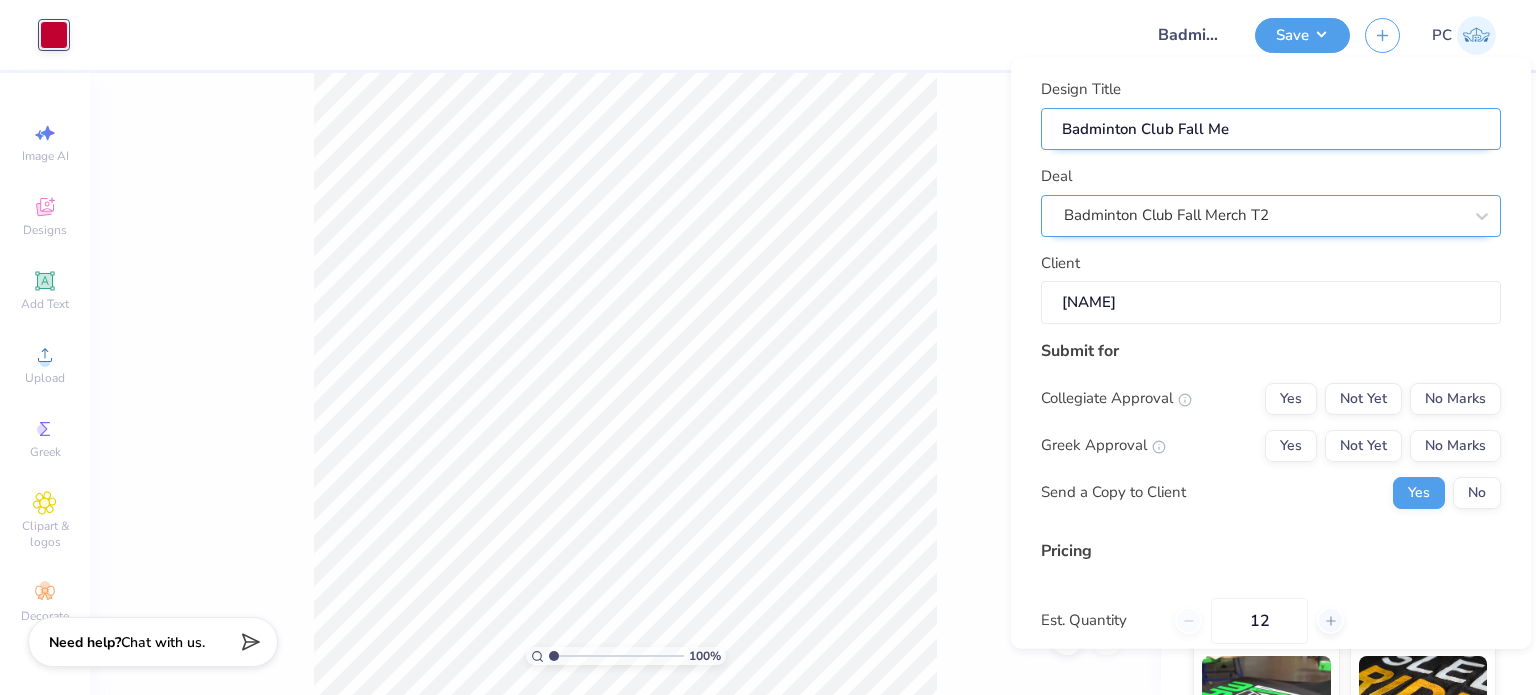 type on "Badminton Club Fall Mer" 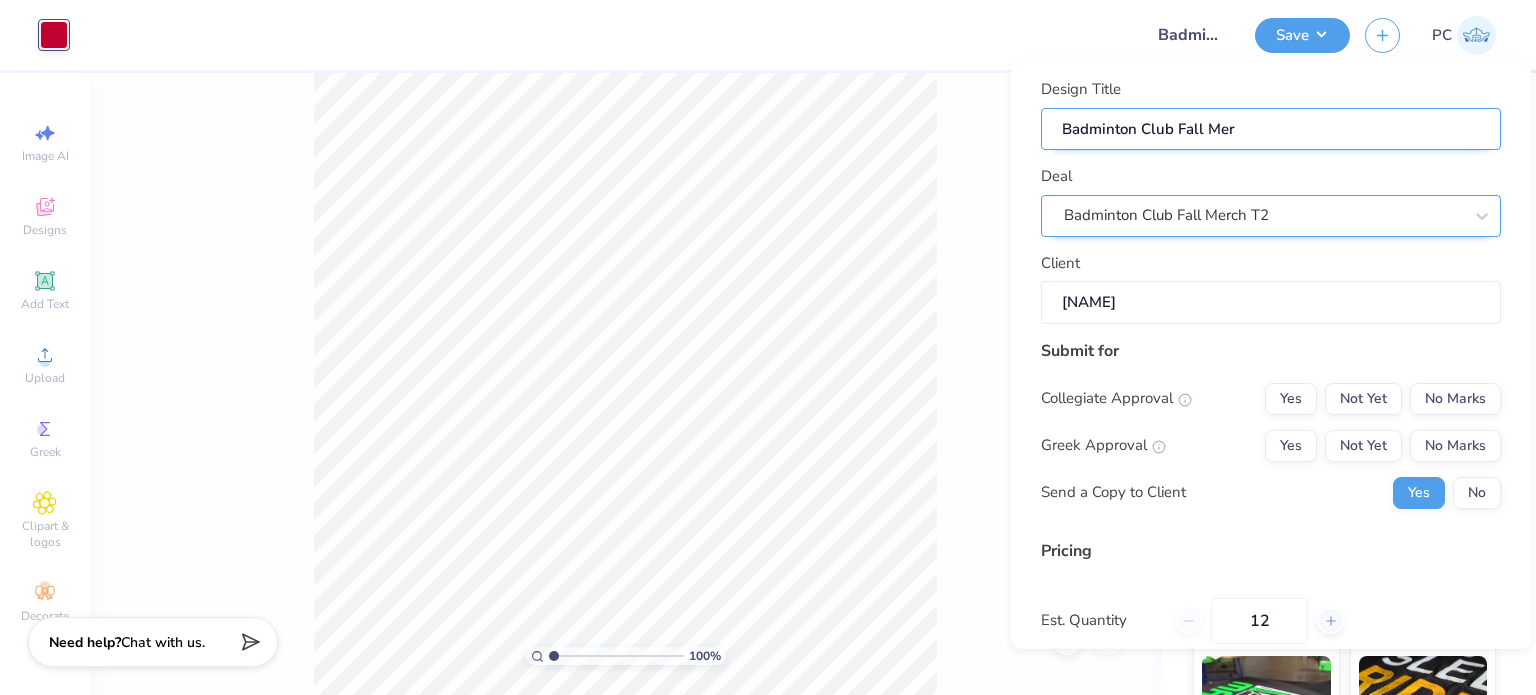 type on "Badminton Club Fall Merc" 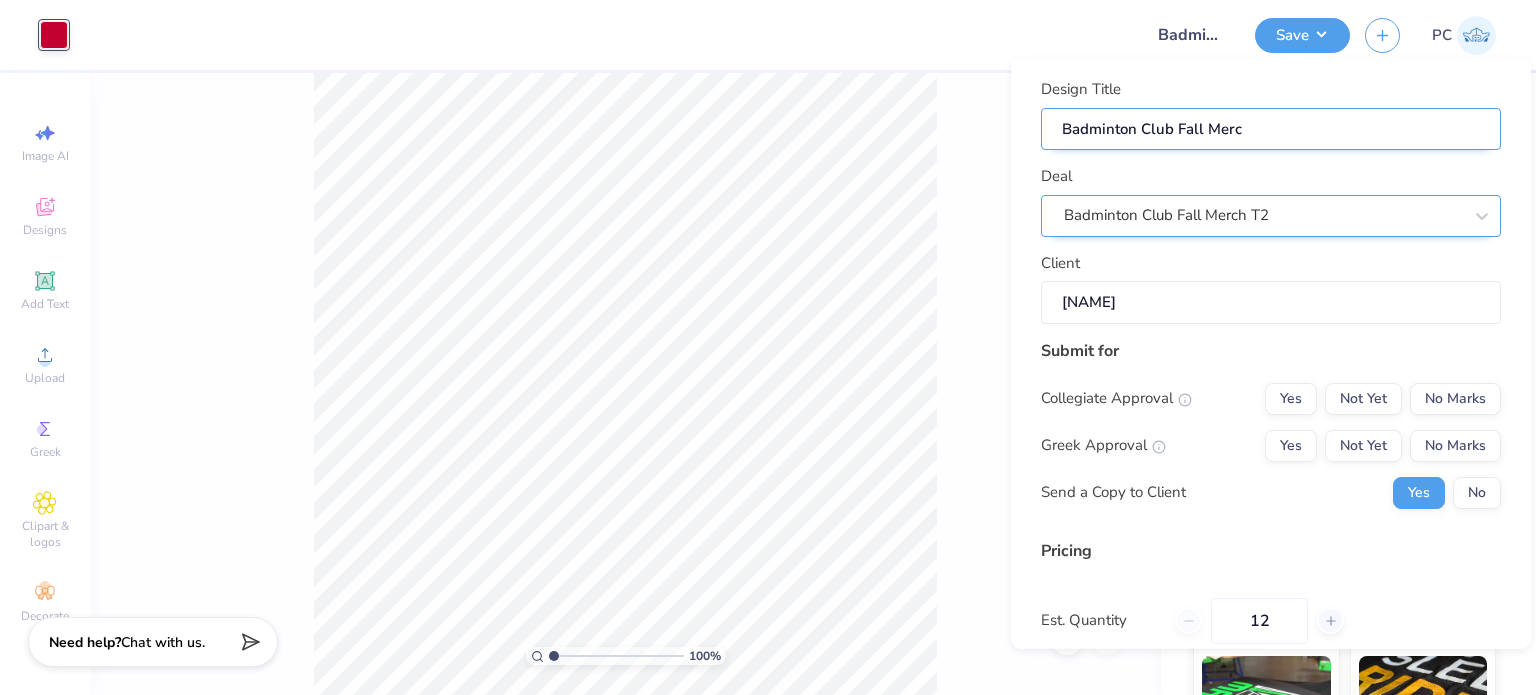 type on "Badminton Club Fall Merch" 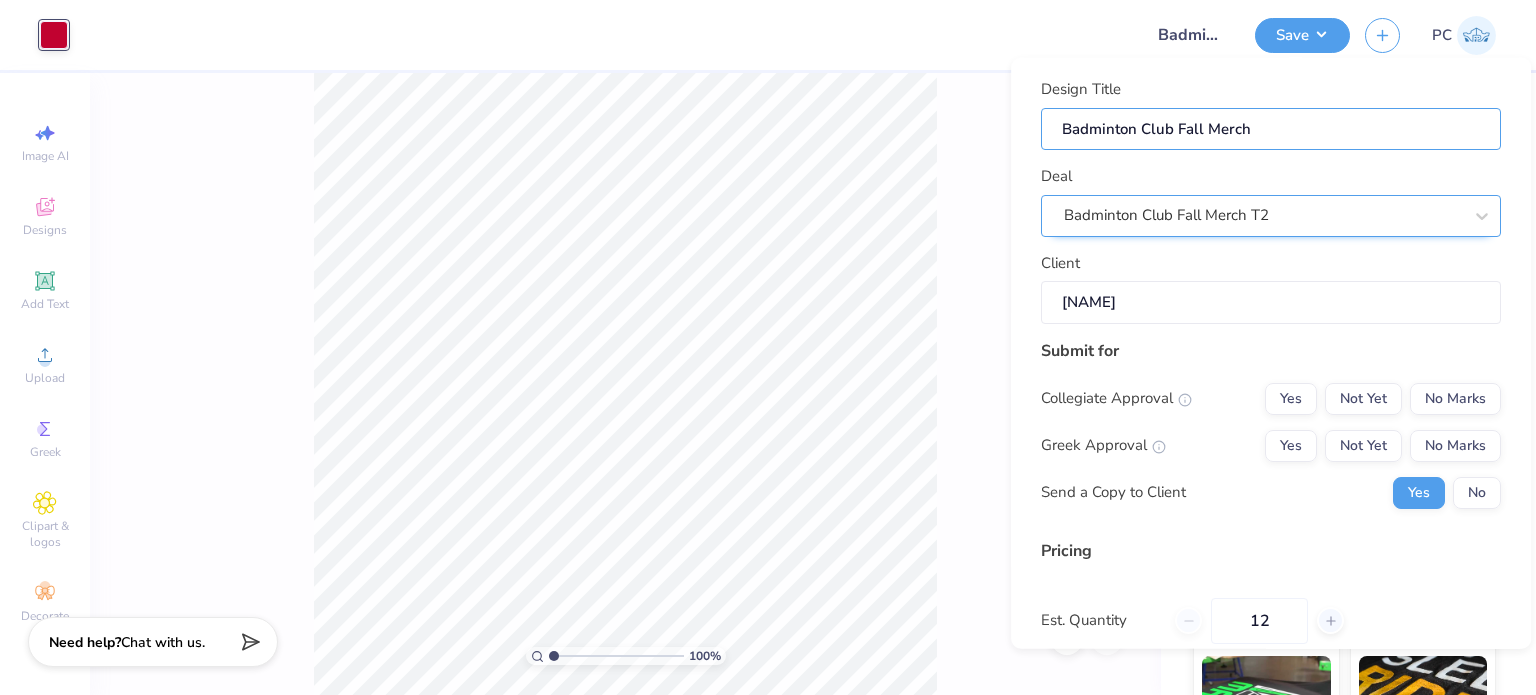 type on "Badminton Club Fall Merch" 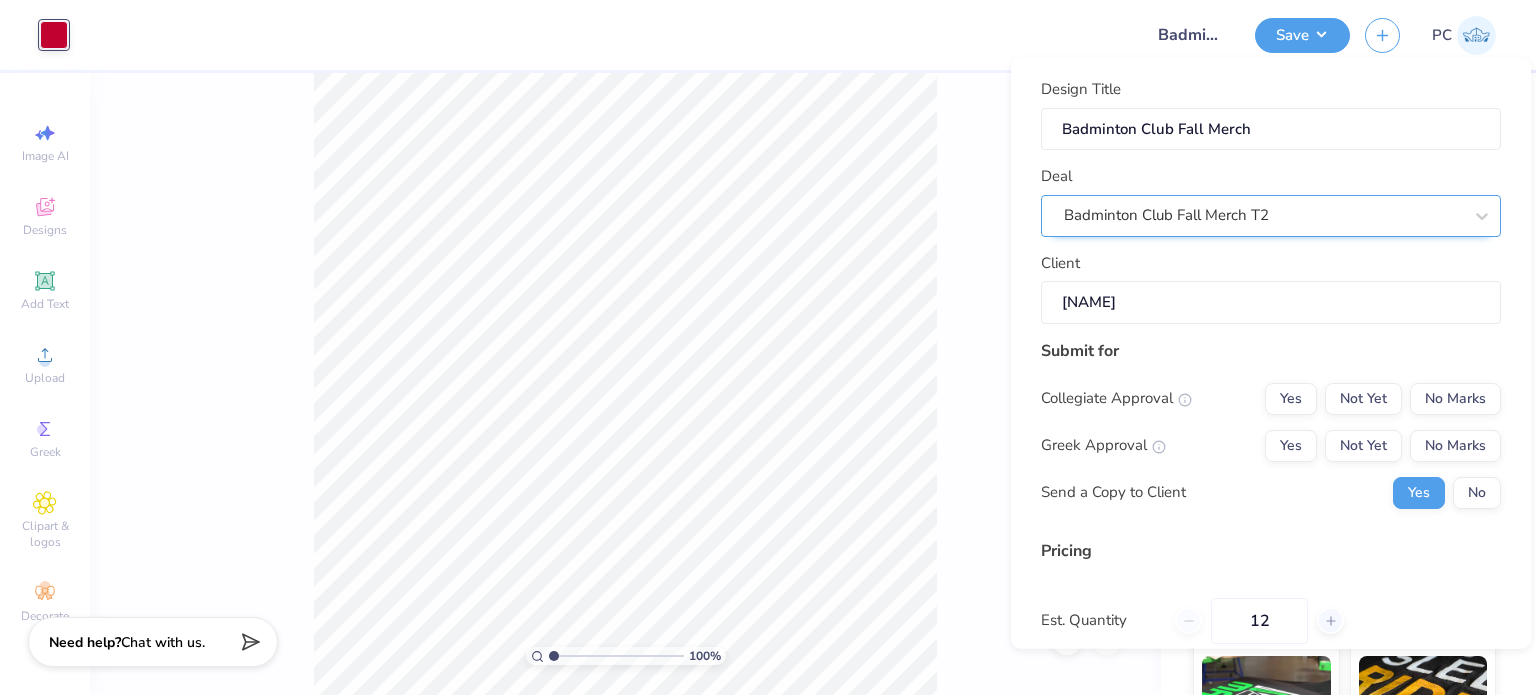 click on "Submit for Collegiate Approval Yes Not Yet No Marks Greek Approval Yes Not Yet No Marks Send a Copy to Client Yes No" at bounding box center (1271, 430) 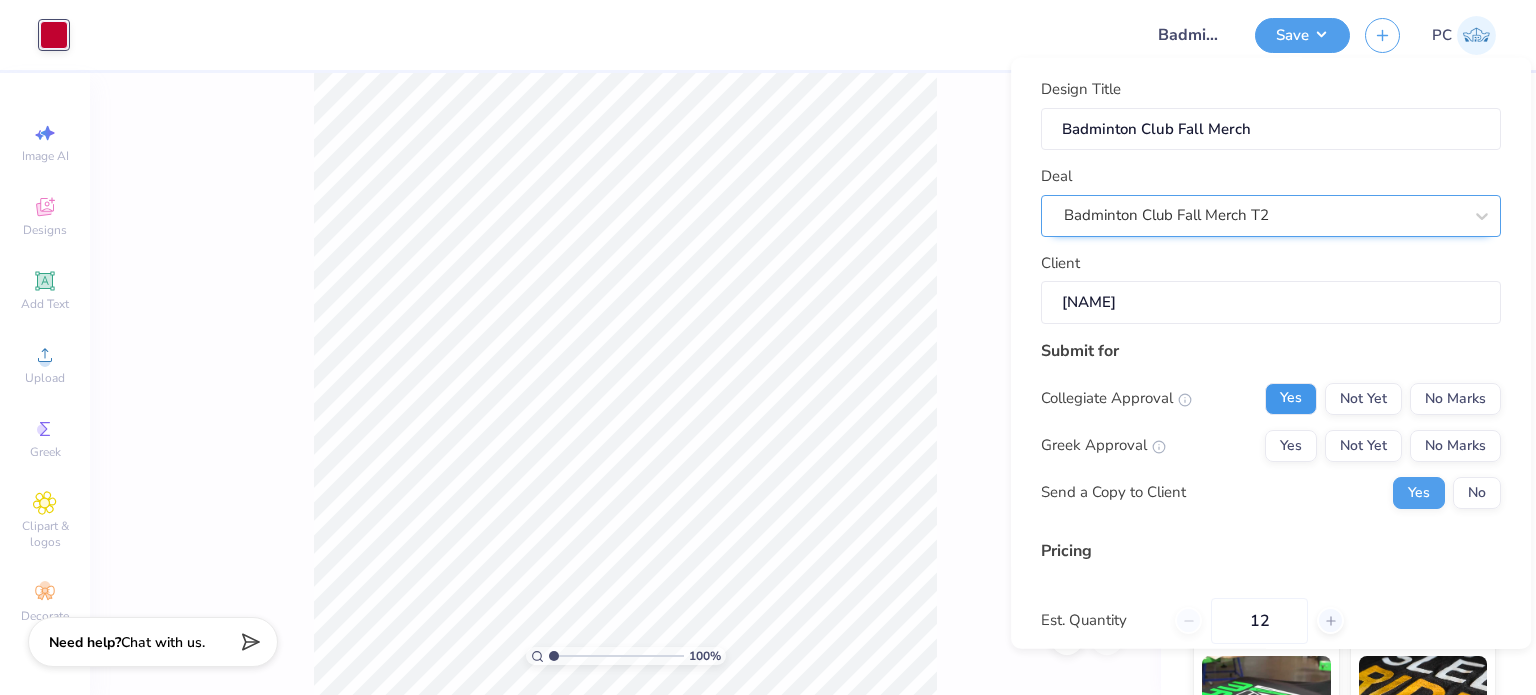 click on "Yes" at bounding box center (1291, 398) 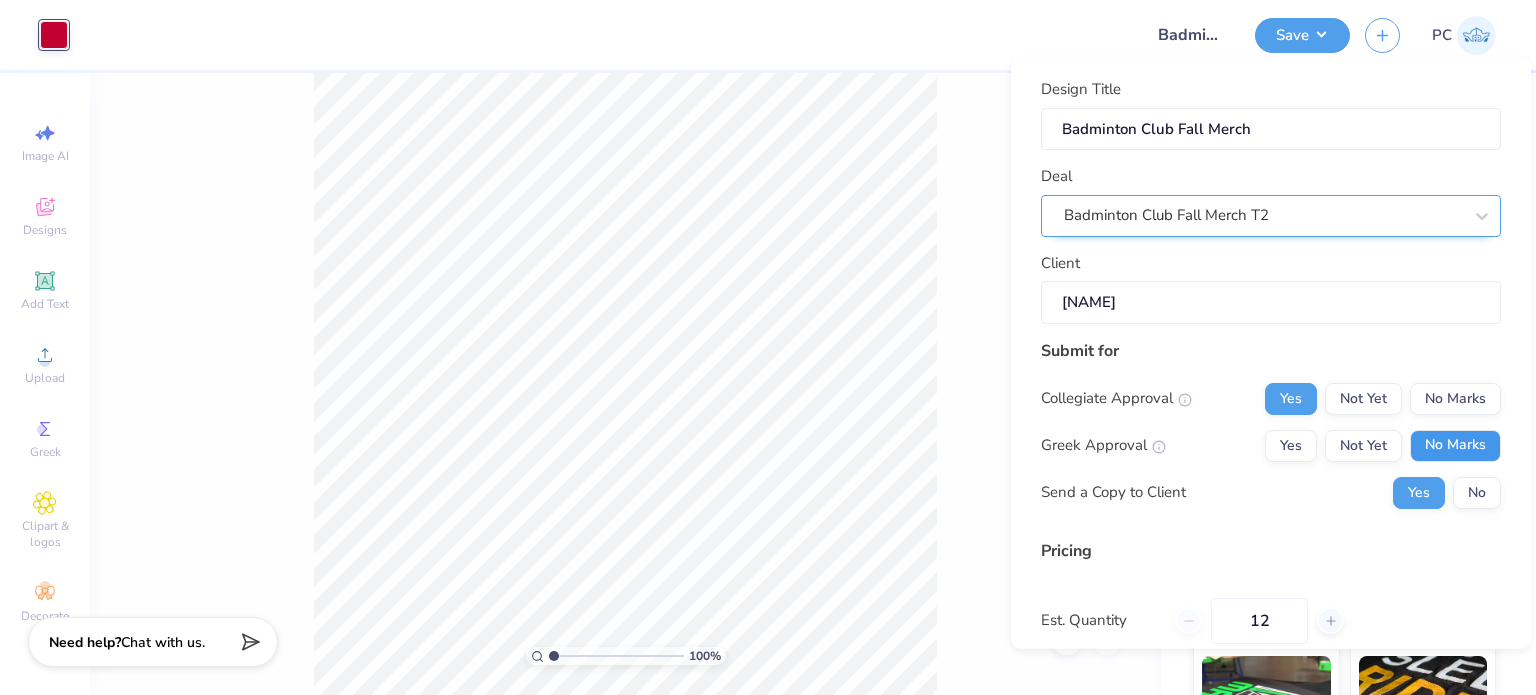 click on "No Marks" at bounding box center [1455, 445] 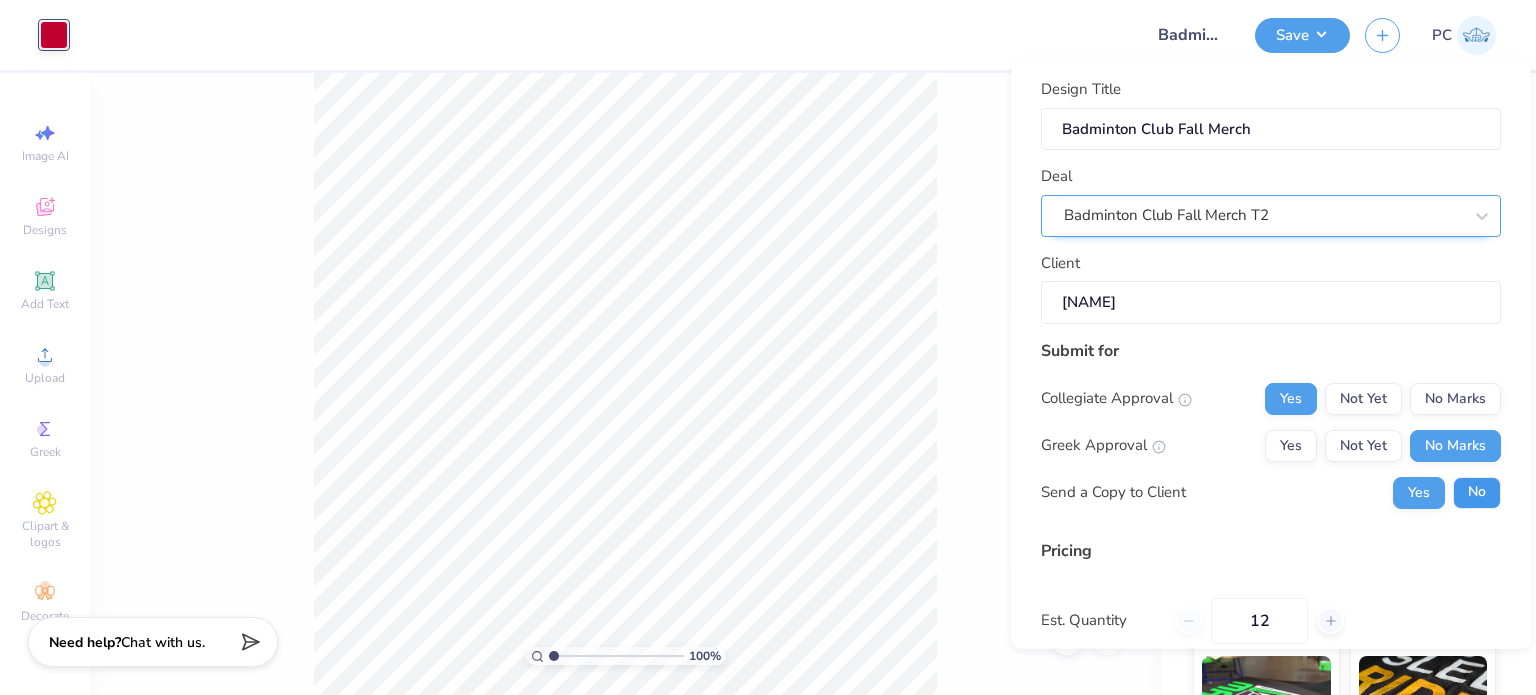 click on "No" at bounding box center (1477, 492) 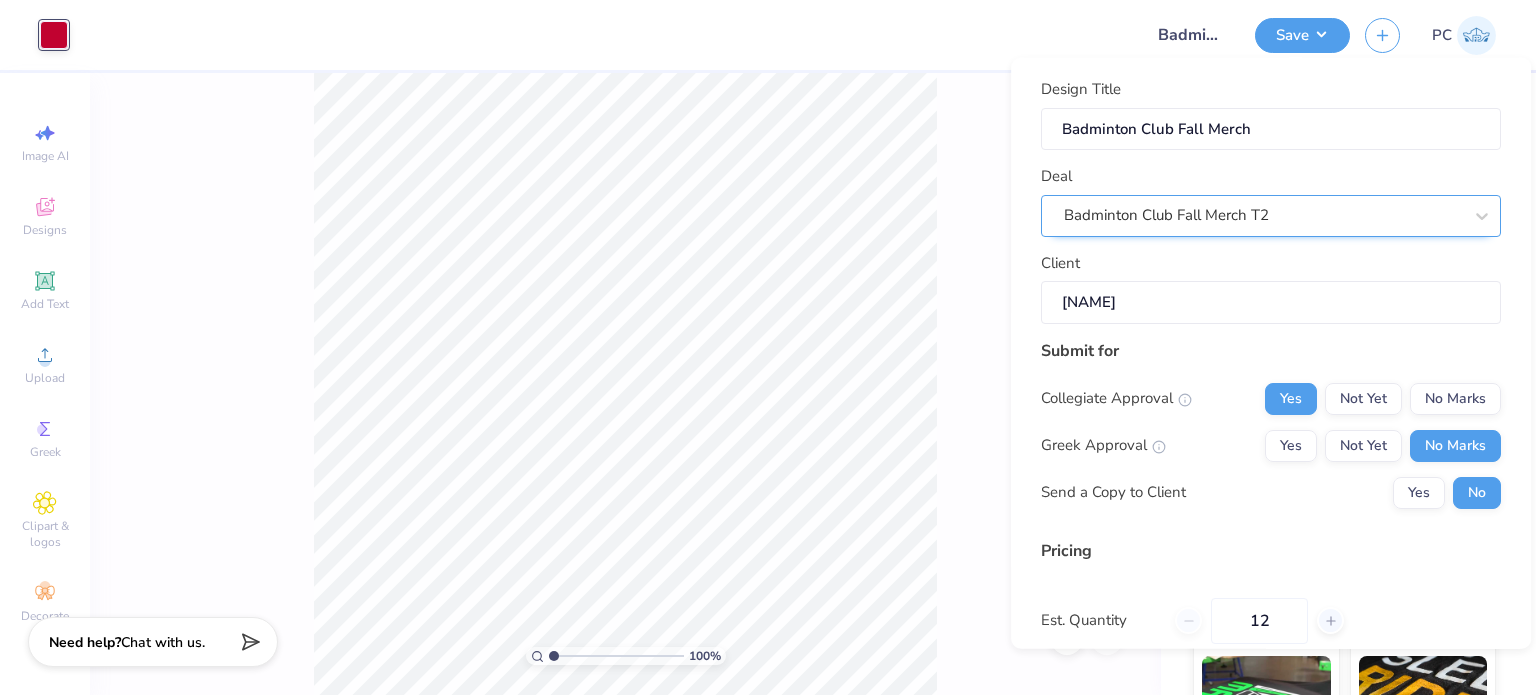 scroll, scrollTop: 212, scrollLeft: 0, axis: vertical 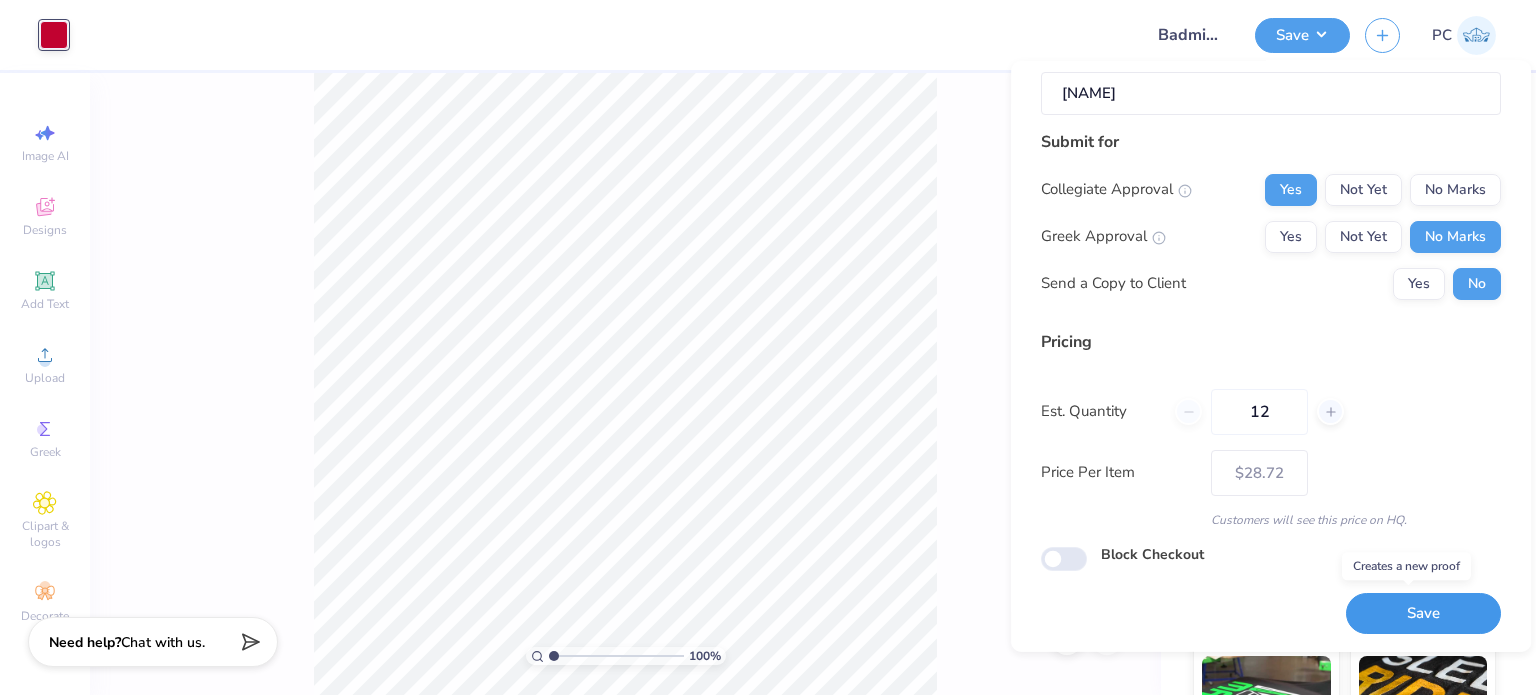 click on "Save" at bounding box center [1423, 613] 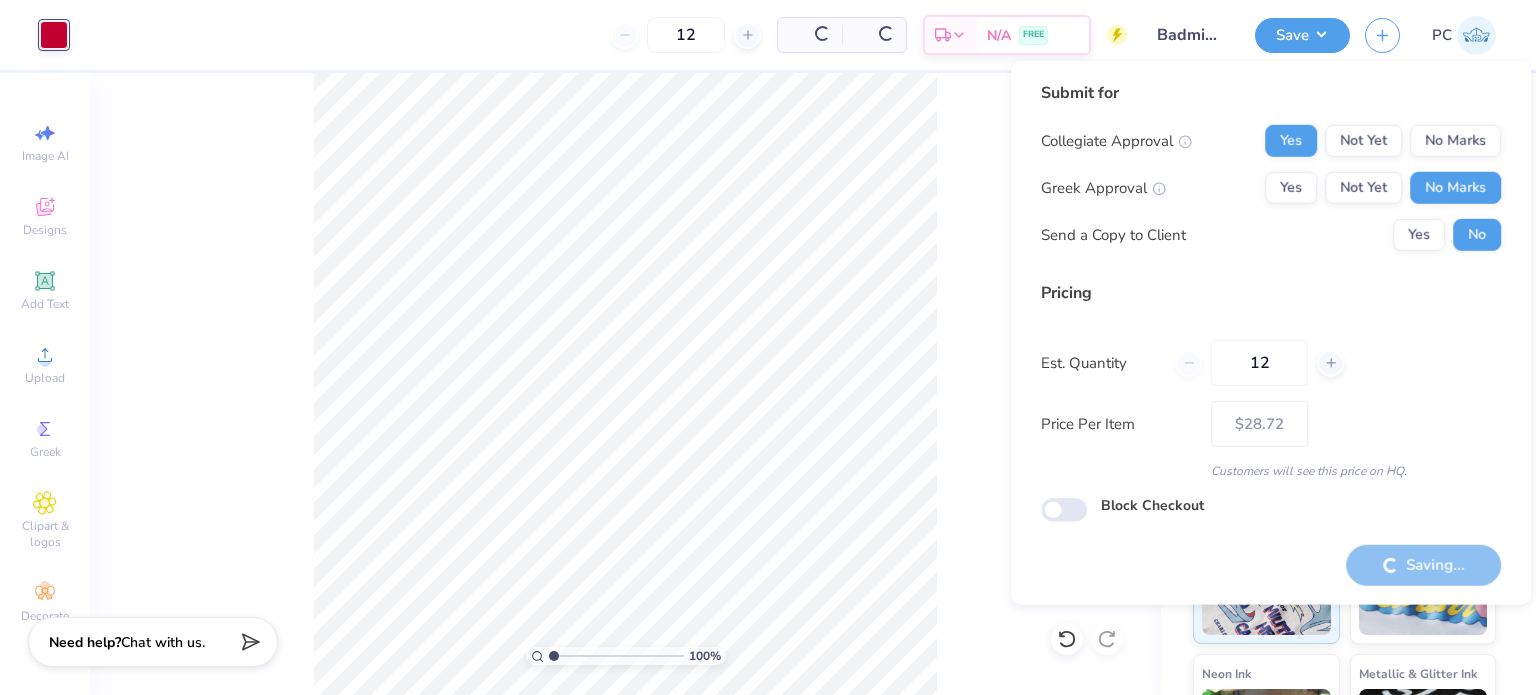 type on "– –" 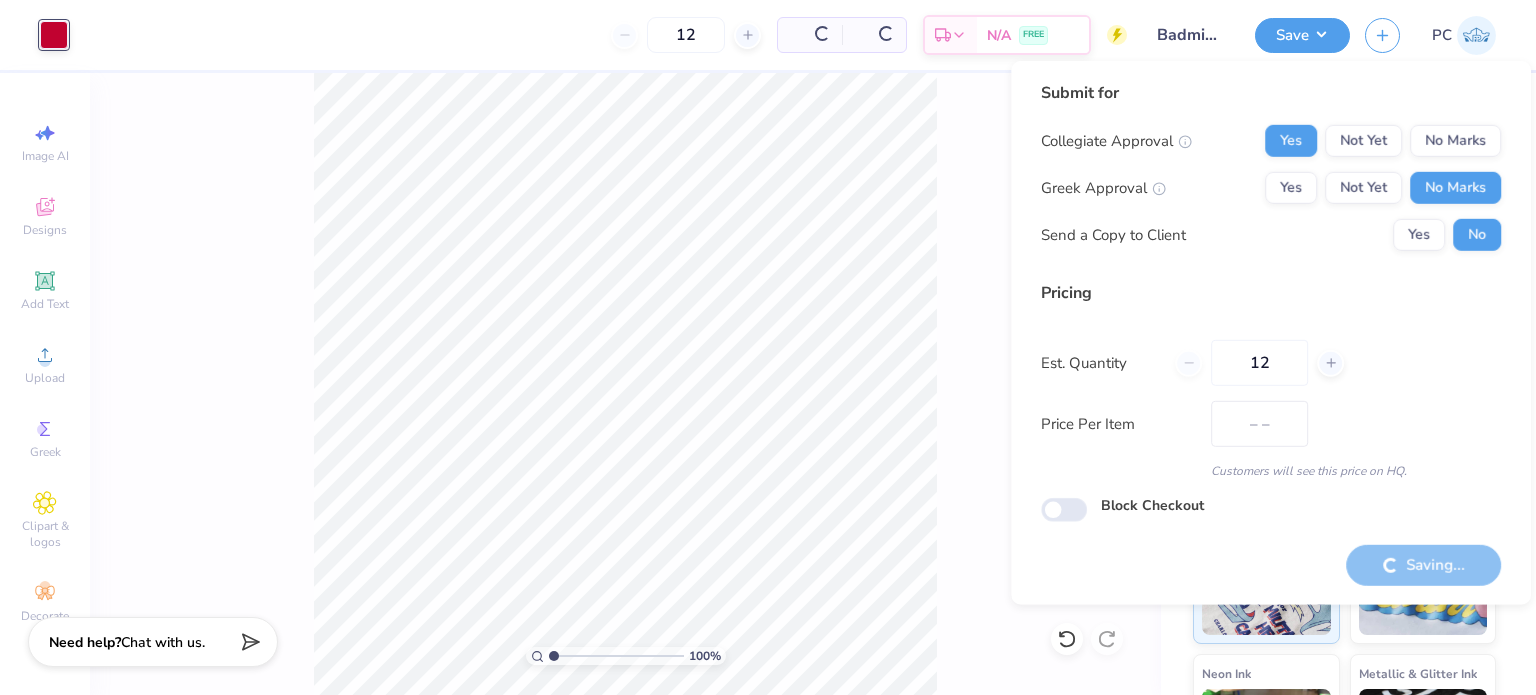 scroll, scrollTop: 0, scrollLeft: 0, axis: both 